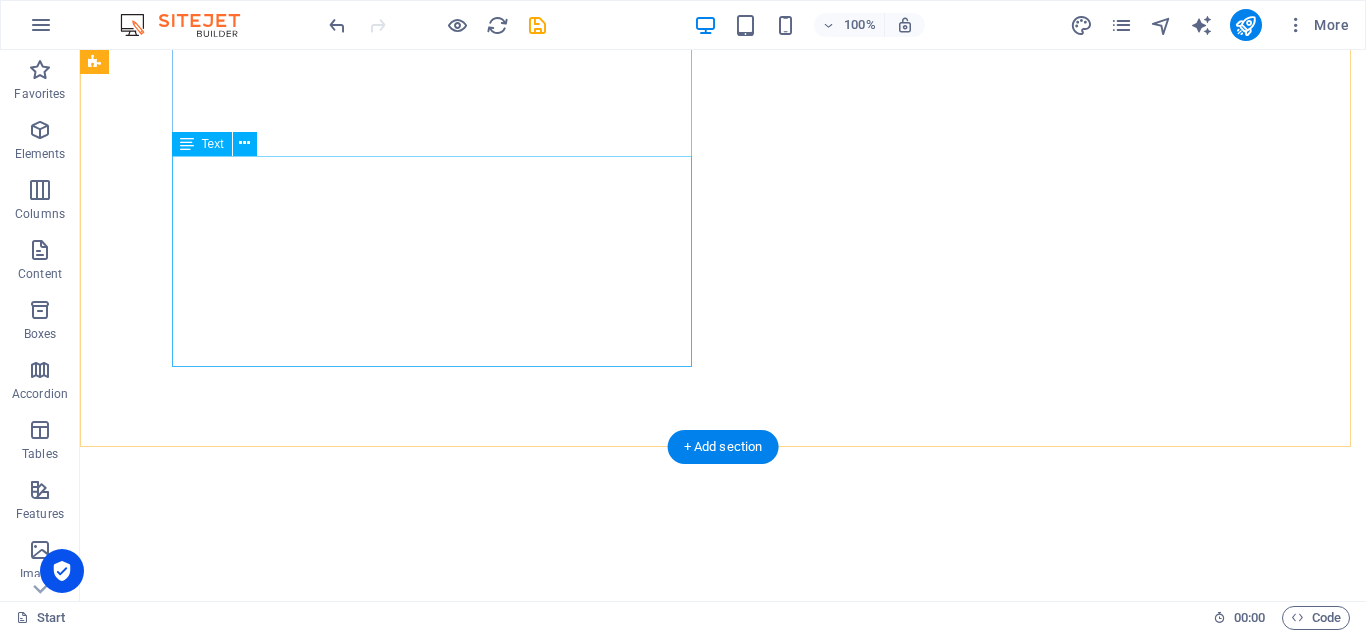 scroll, scrollTop: 0, scrollLeft: 0, axis: both 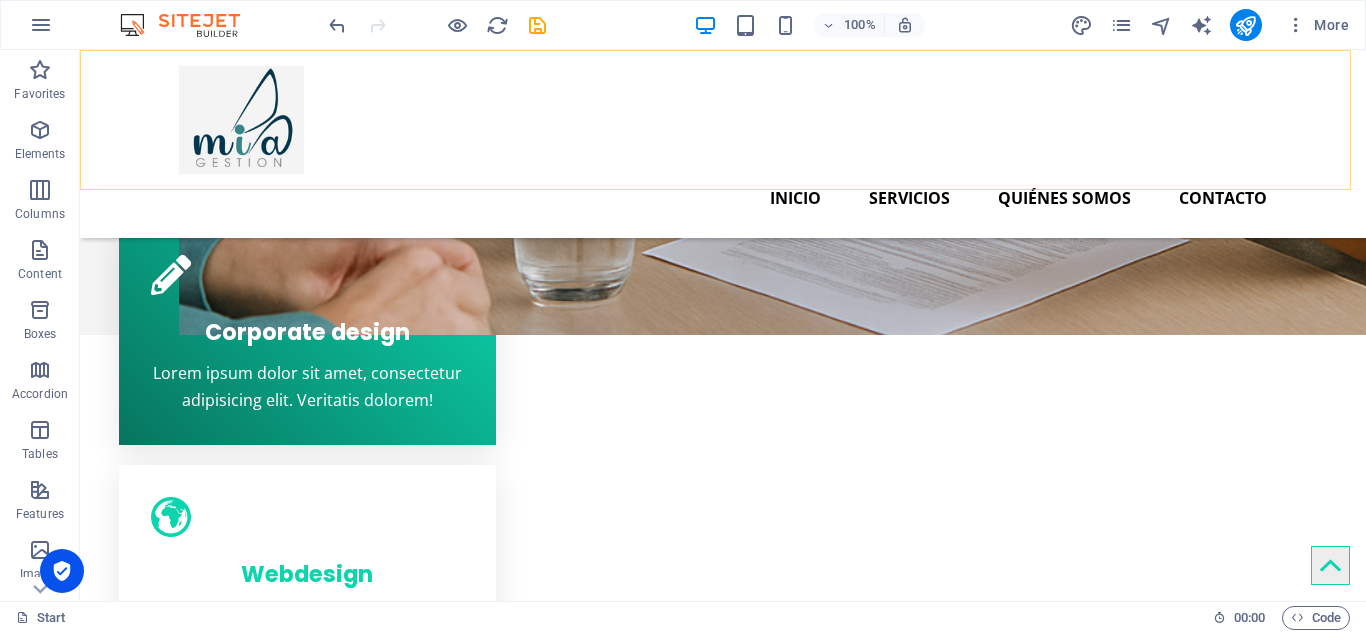 click on "Inicio Servicios Quiénes somos Contacto" at bounding box center [723, 144] 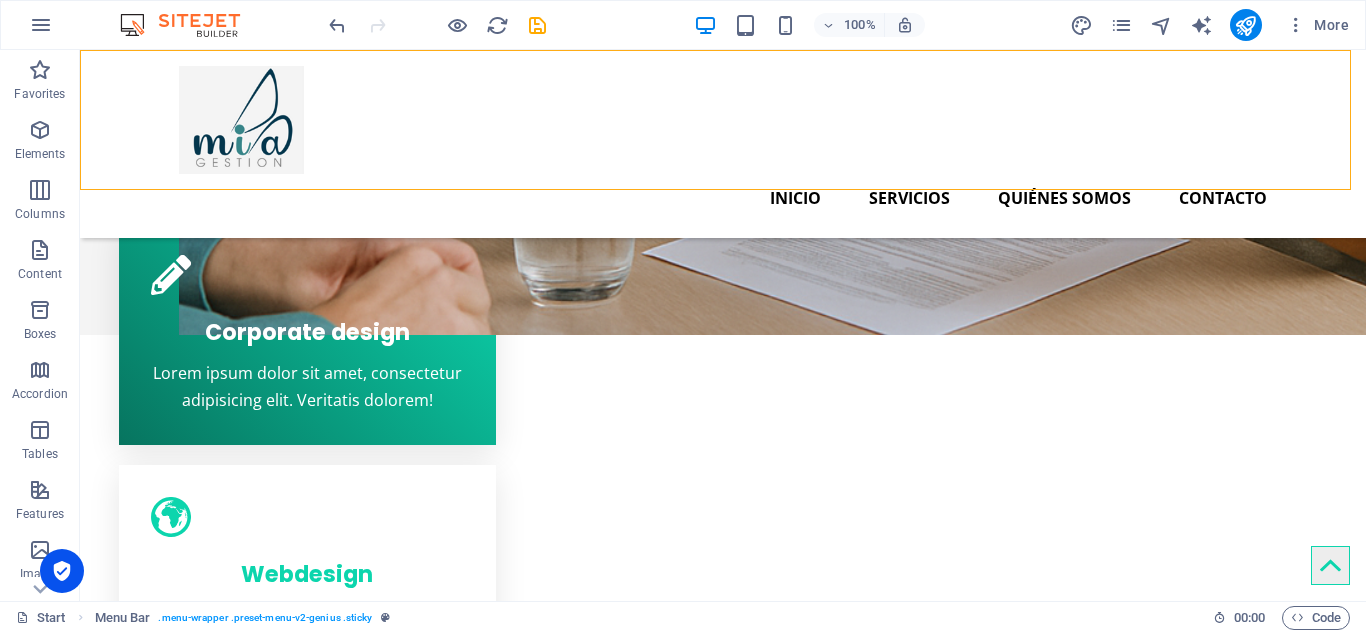 click on "Inicio Servicios Quiénes somos Contacto" at bounding box center (723, 144) 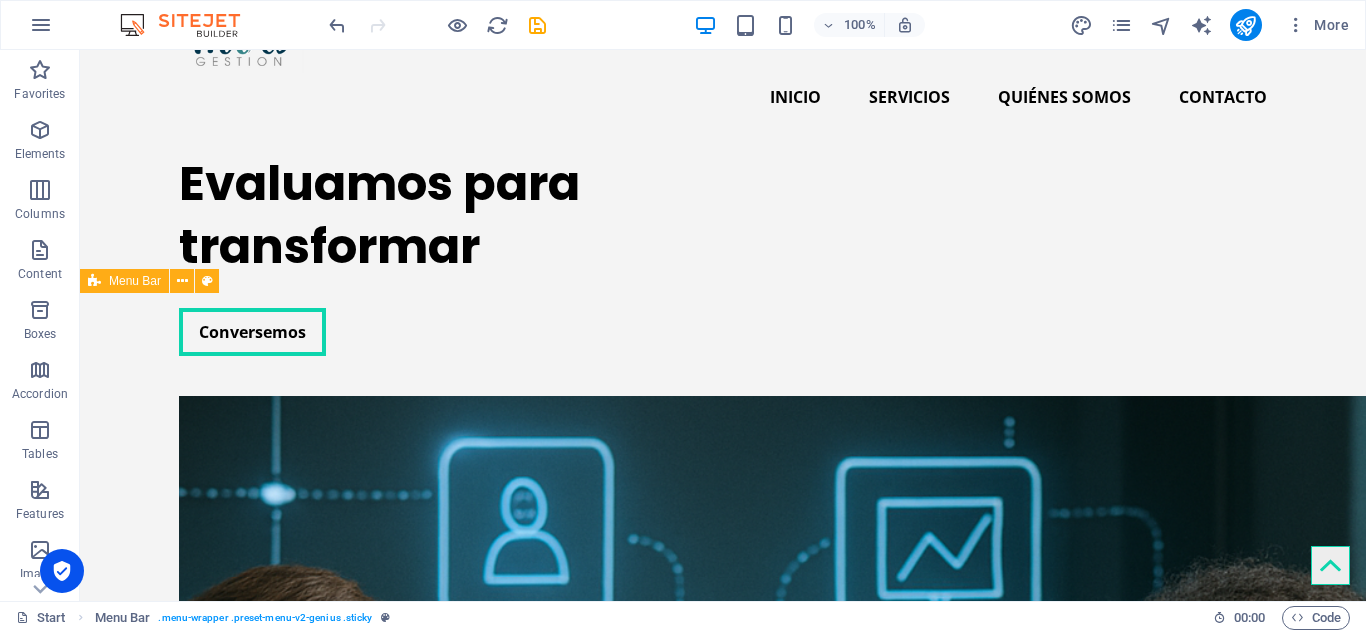 scroll, scrollTop: 0, scrollLeft: 0, axis: both 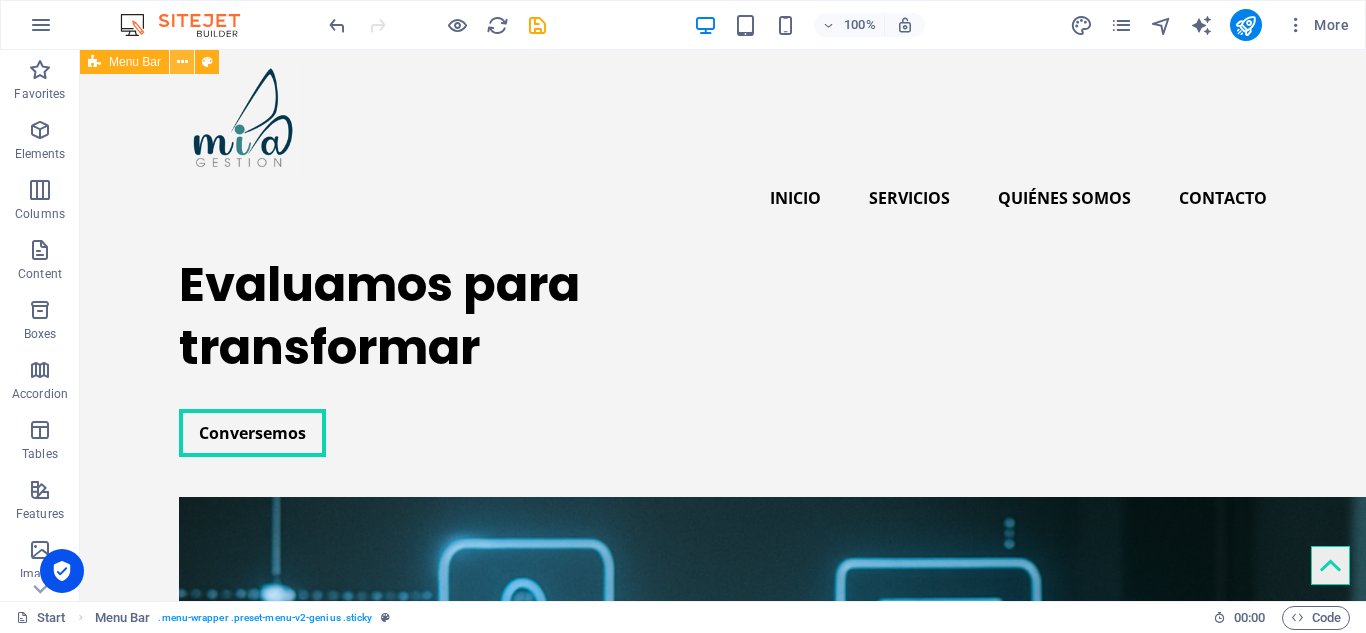 click at bounding box center (182, 62) 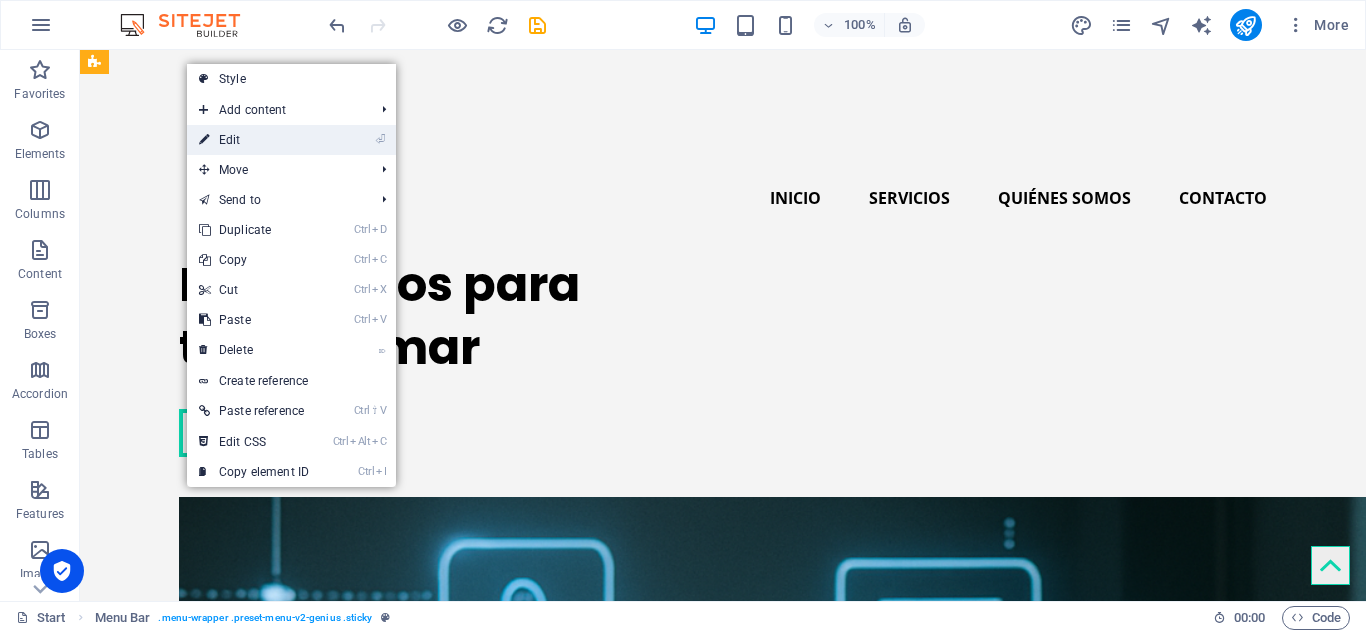click on "⏎  Edit" at bounding box center (254, 140) 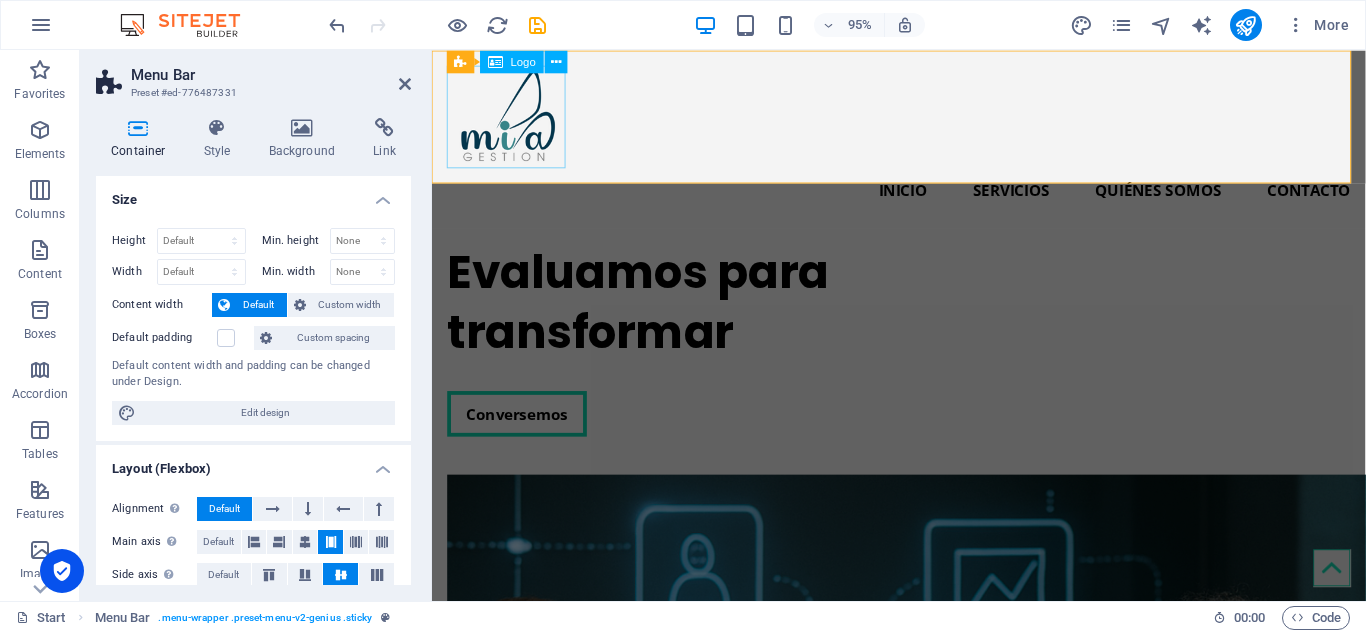click at bounding box center (923, 120) 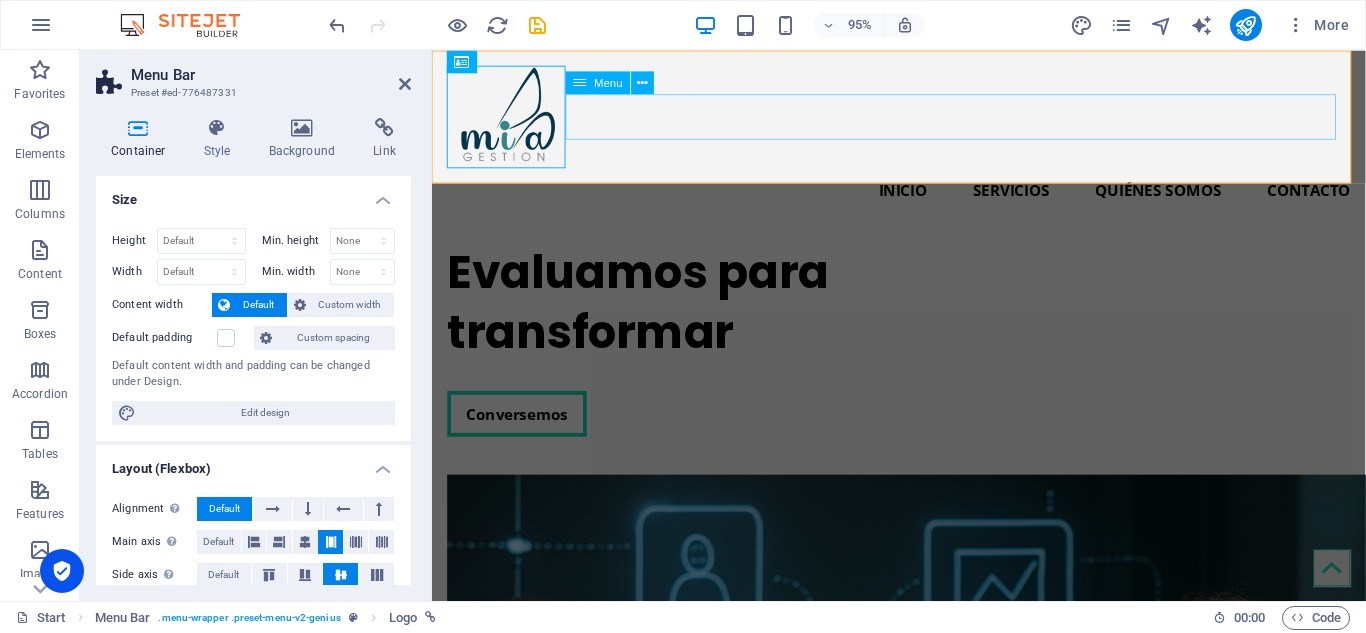 click on "Inicio Servicios Quiénes somos Contacto" at bounding box center (923, 198) 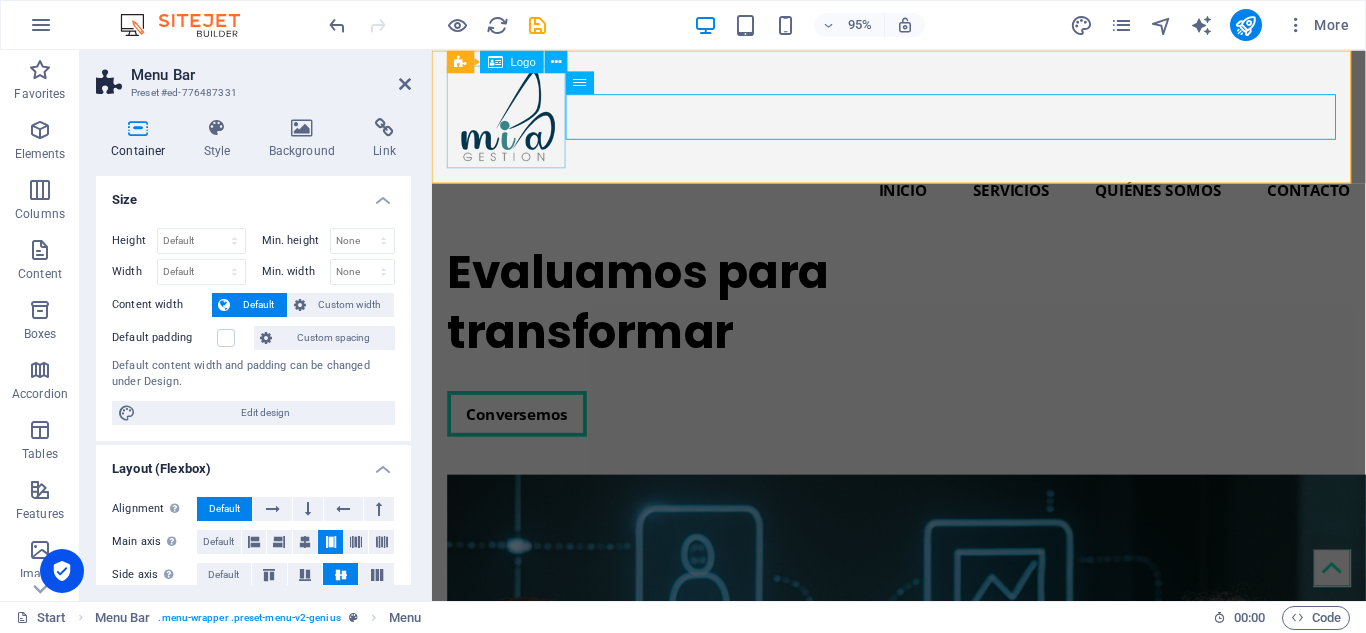 click at bounding box center (923, 120) 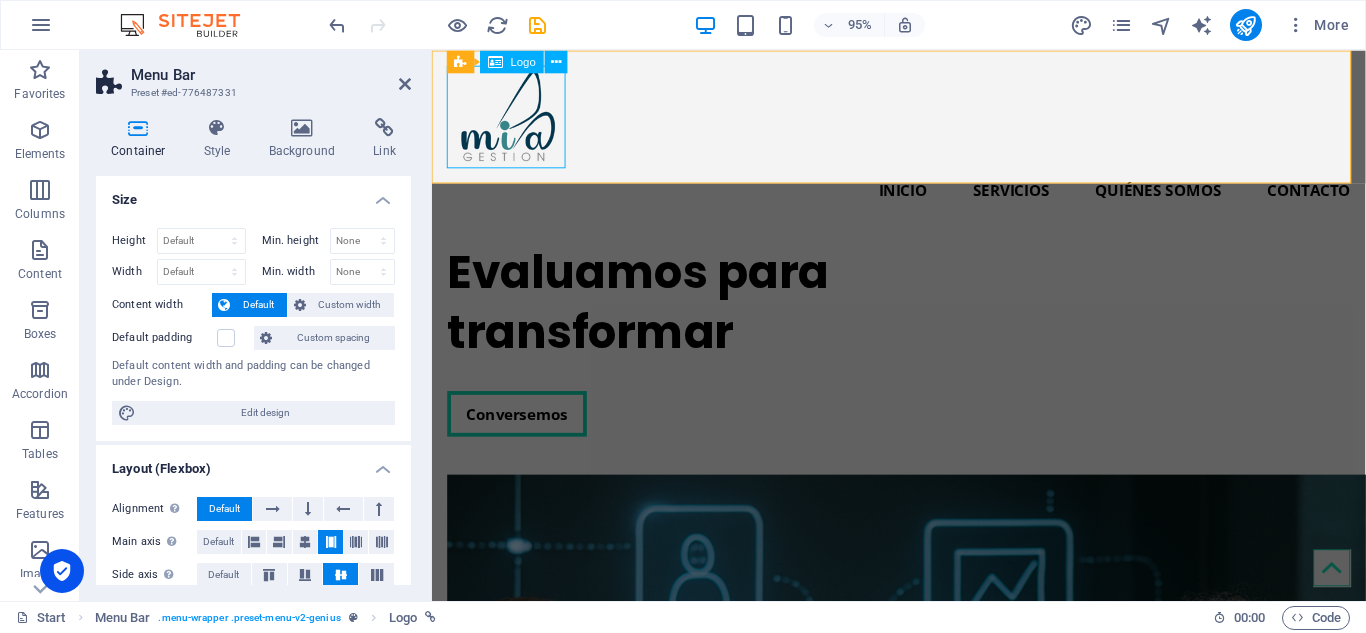 click at bounding box center [923, 120] 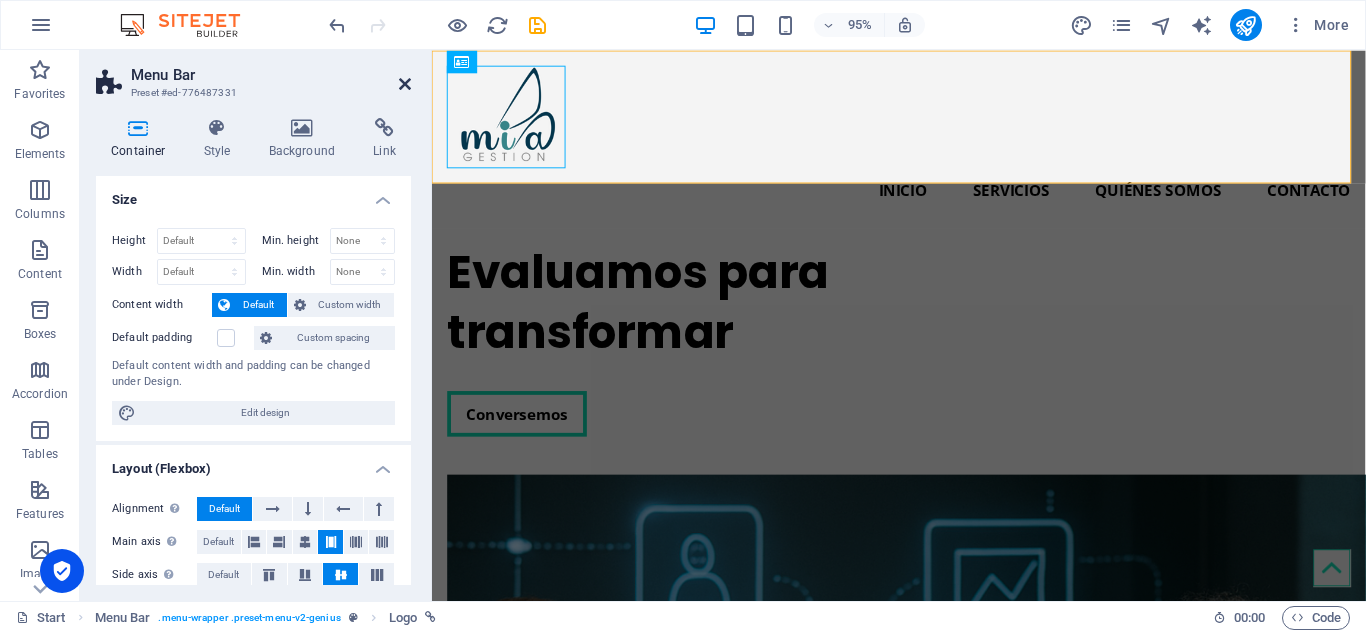 click at bounding box center (405, 84) 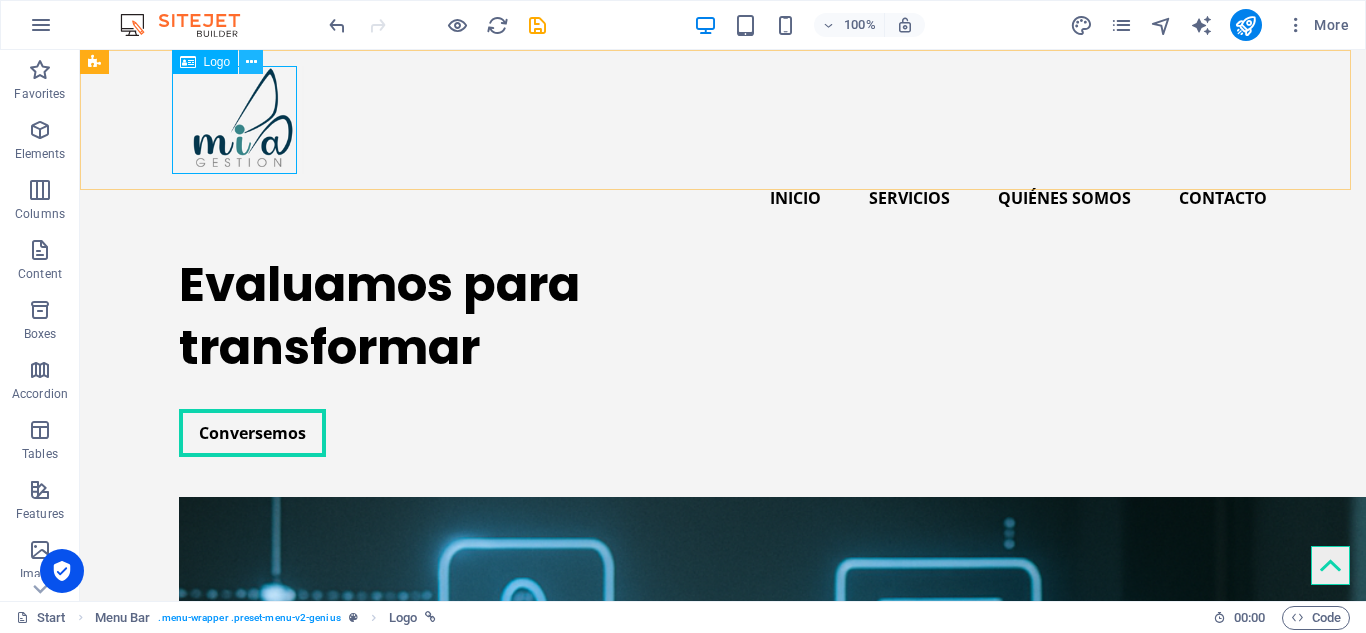 click at bounding box center (251, 62) 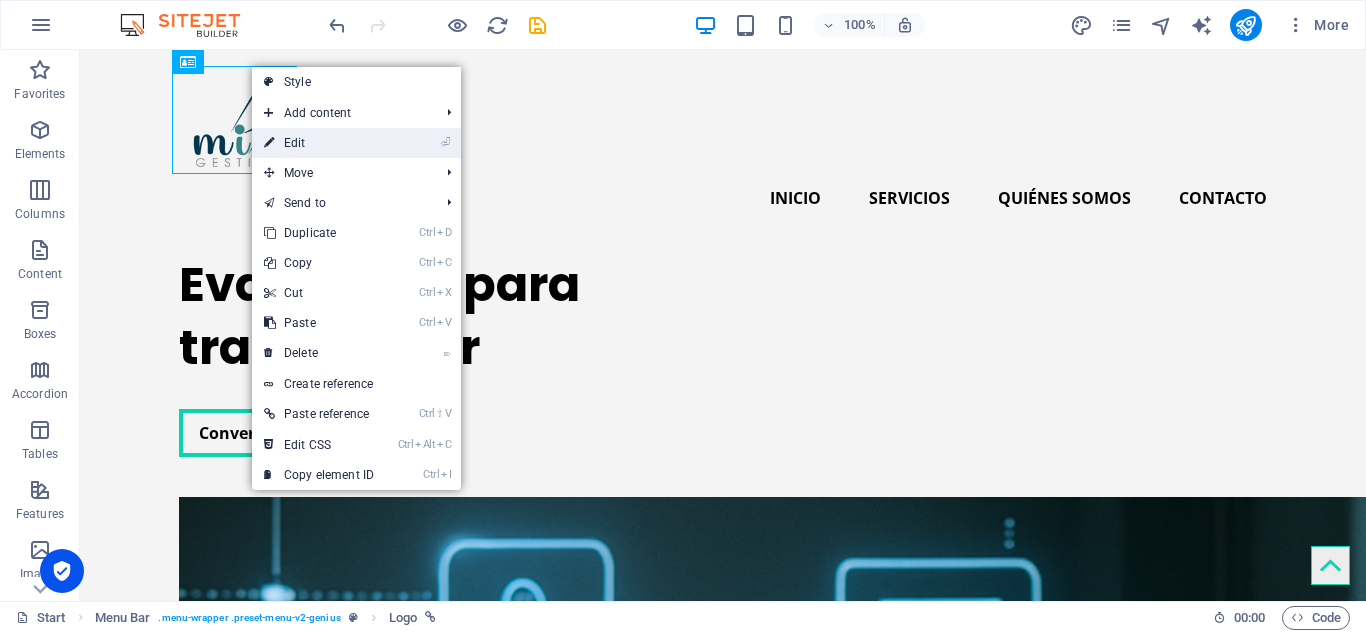 click on "⏎  Edit" at bounding box center [319, 143] 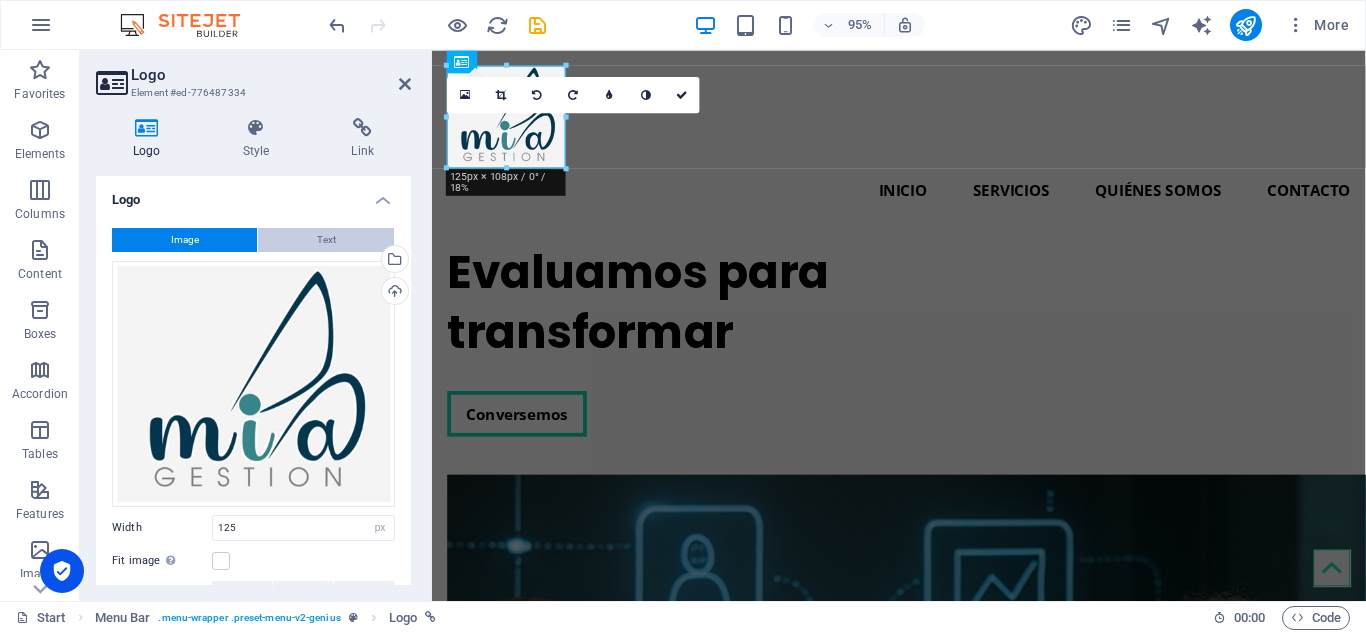 click on "Text" at bounding box center [326, 240] 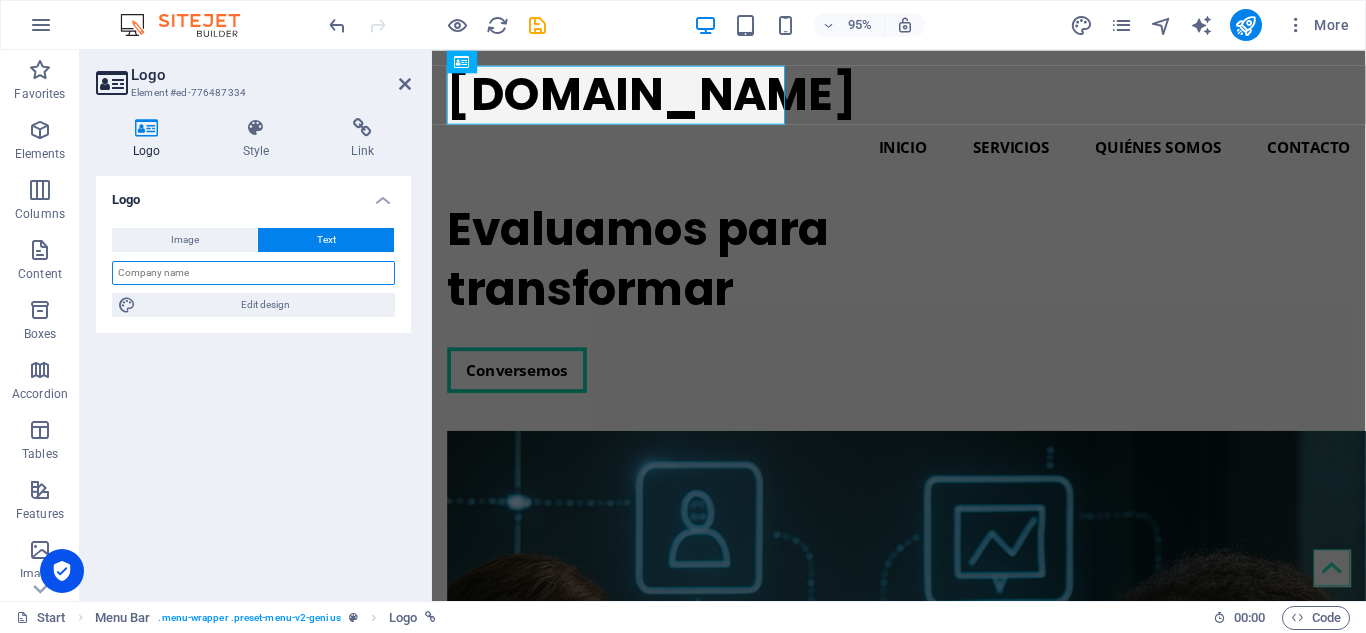 click at bounding box center [253, 273] 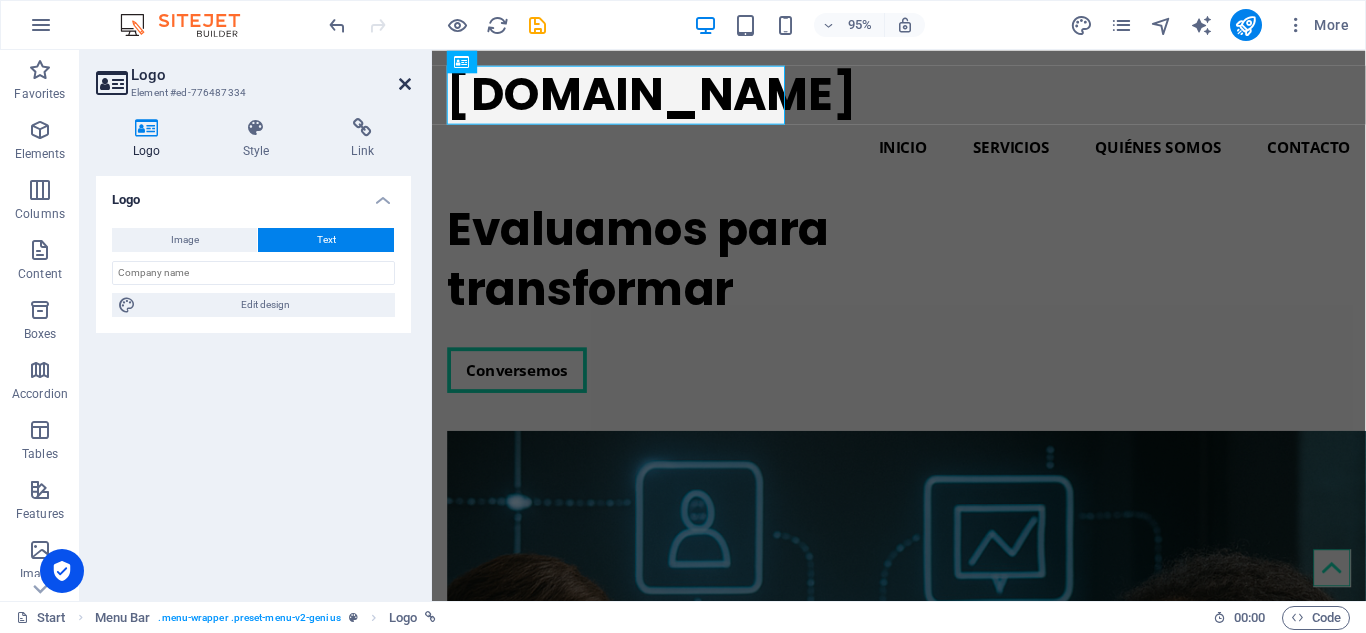 click at bounding box center (405, 84) 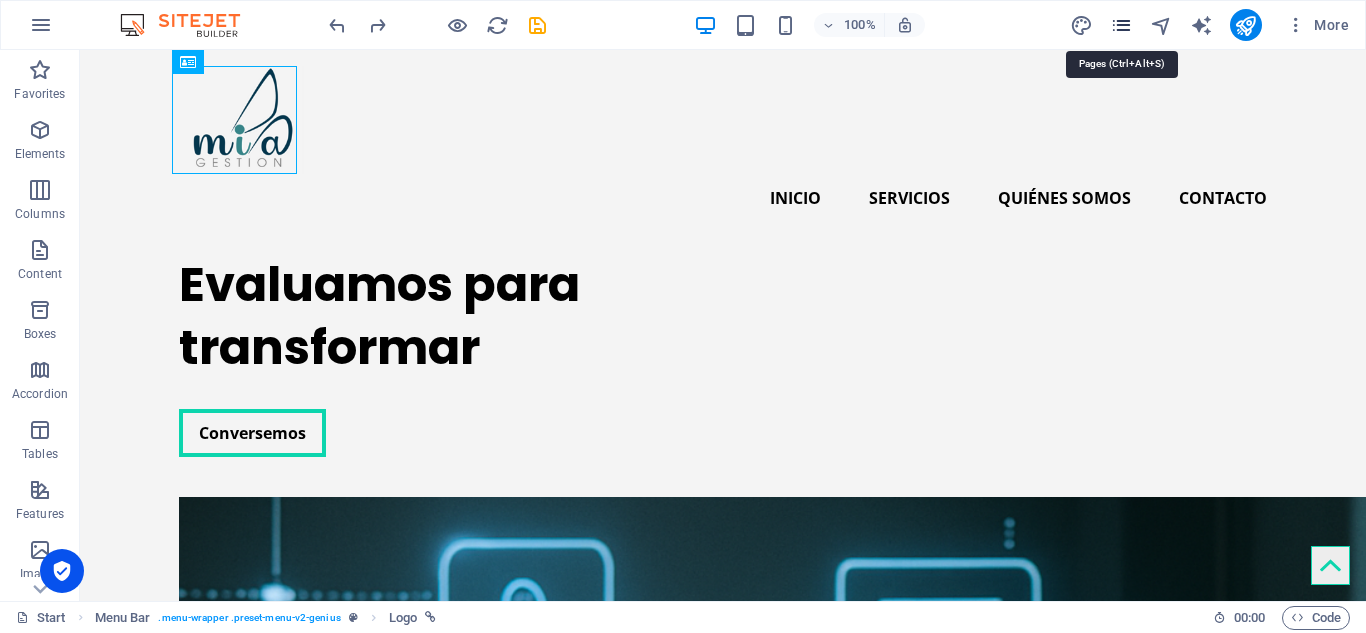 click at bounding box center [1121, 25] 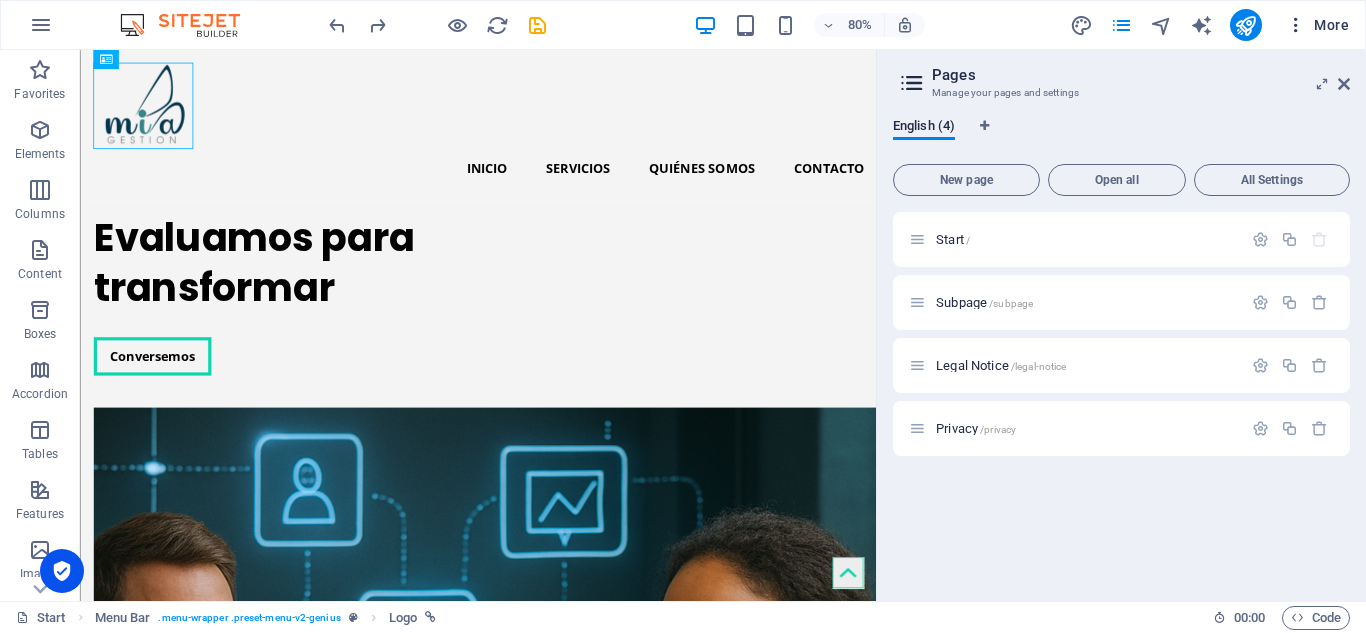 click on "More" at bounding box center [1317, 25] 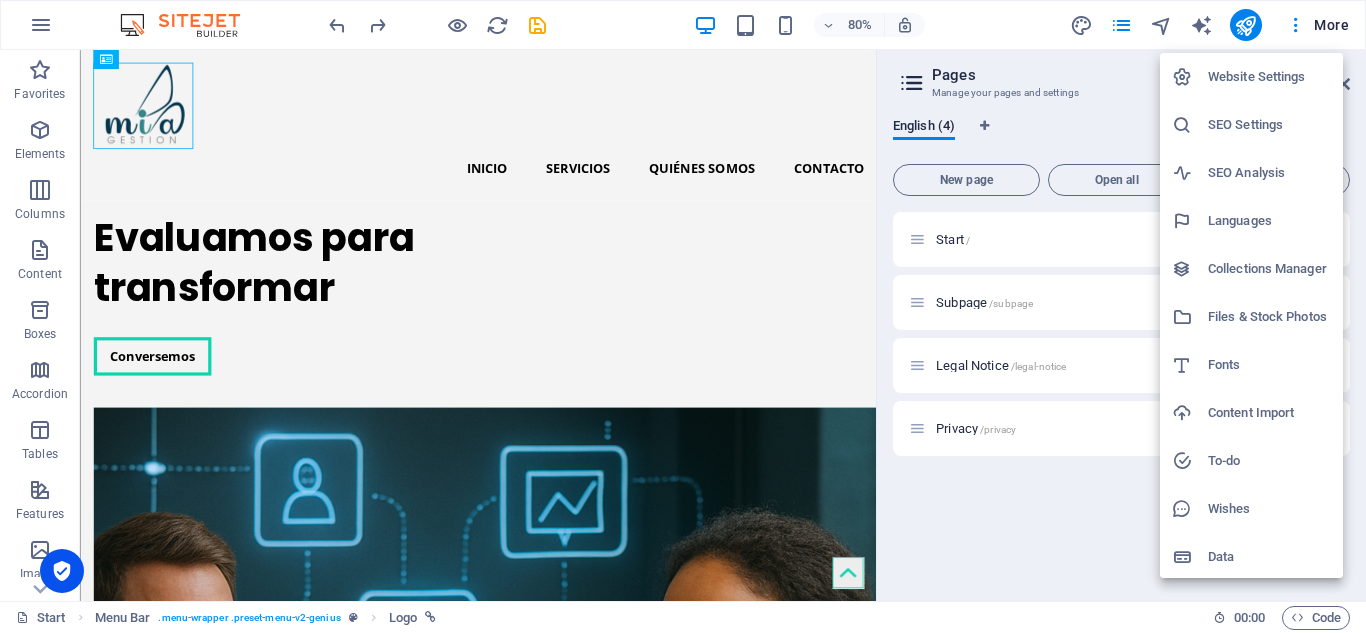 type 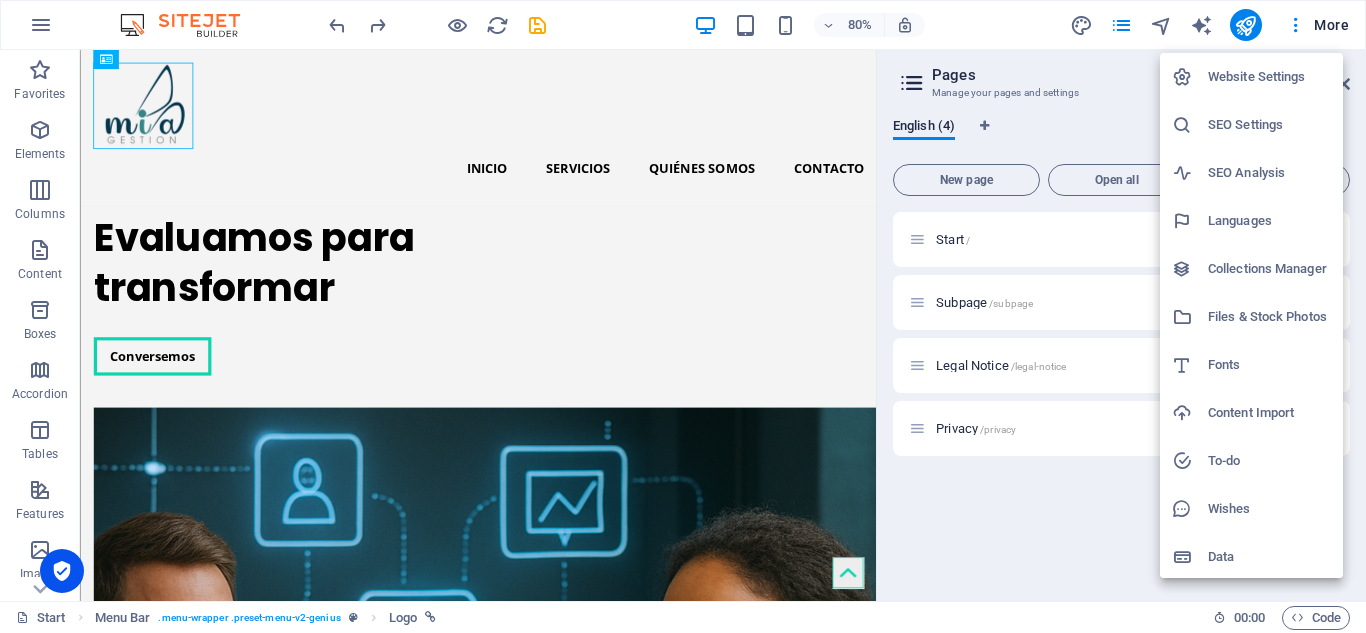 click on "Website Settings" at bounding box center (1269, 77) 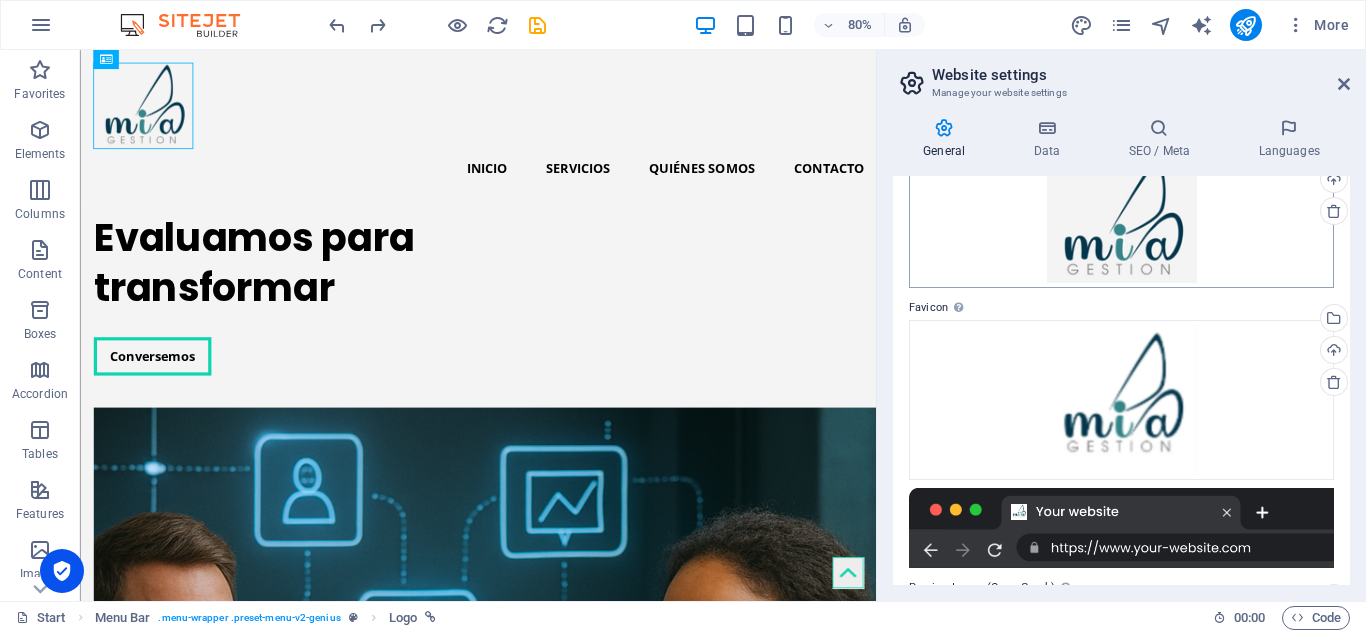scroll, scrollTop: 0, scrollLeft: 0, axis: both 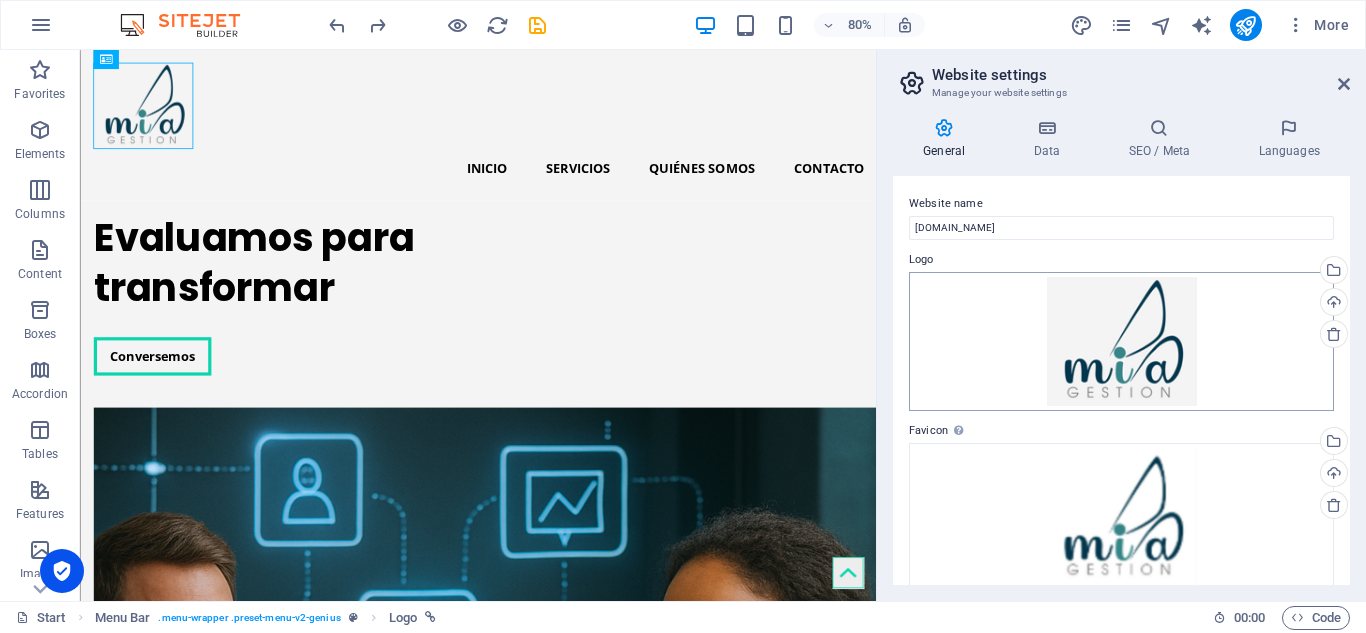 type 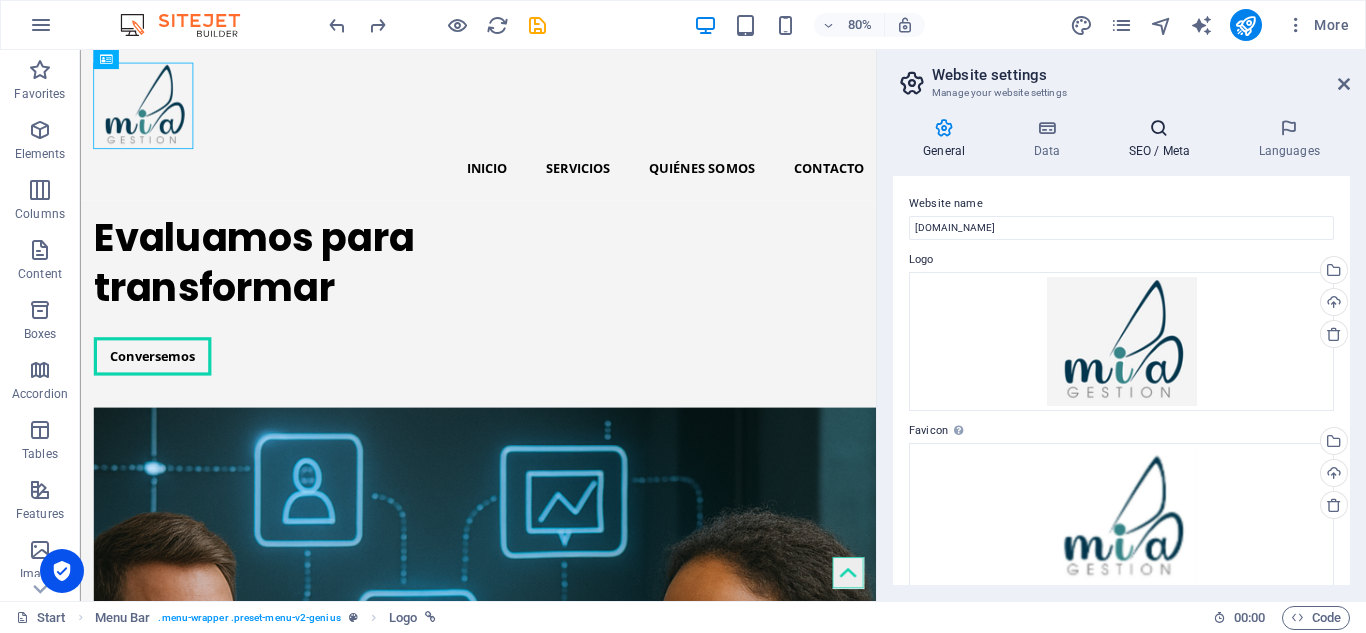 click at bounding box center [1159, 128] 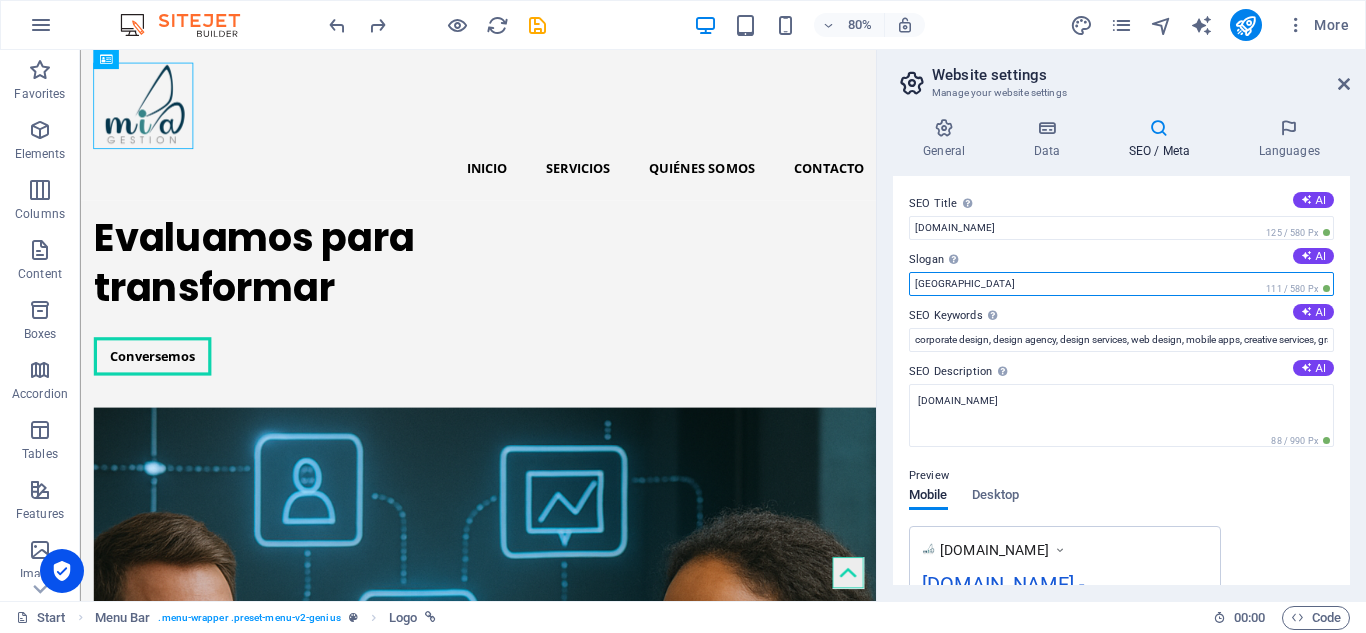 click on "[GEOGRAPHIC_DATA]" at bounding box center [1121, 284] 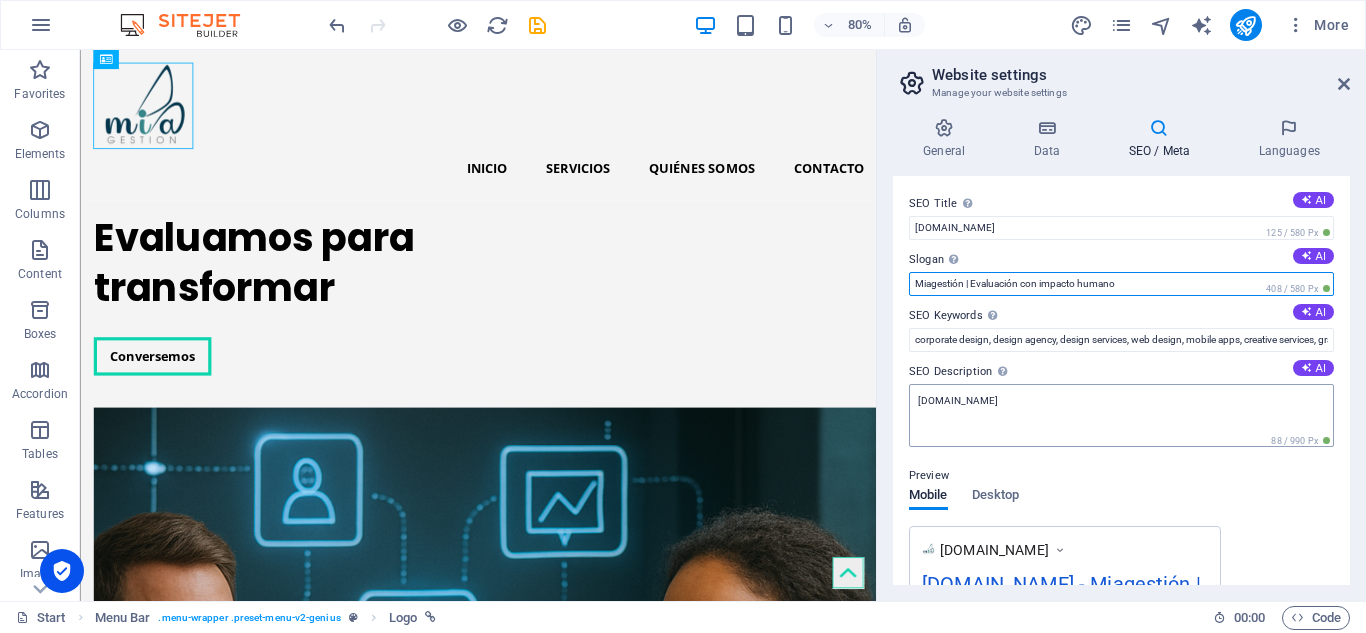type on "Miagestión | Evaluación con impacto humano" 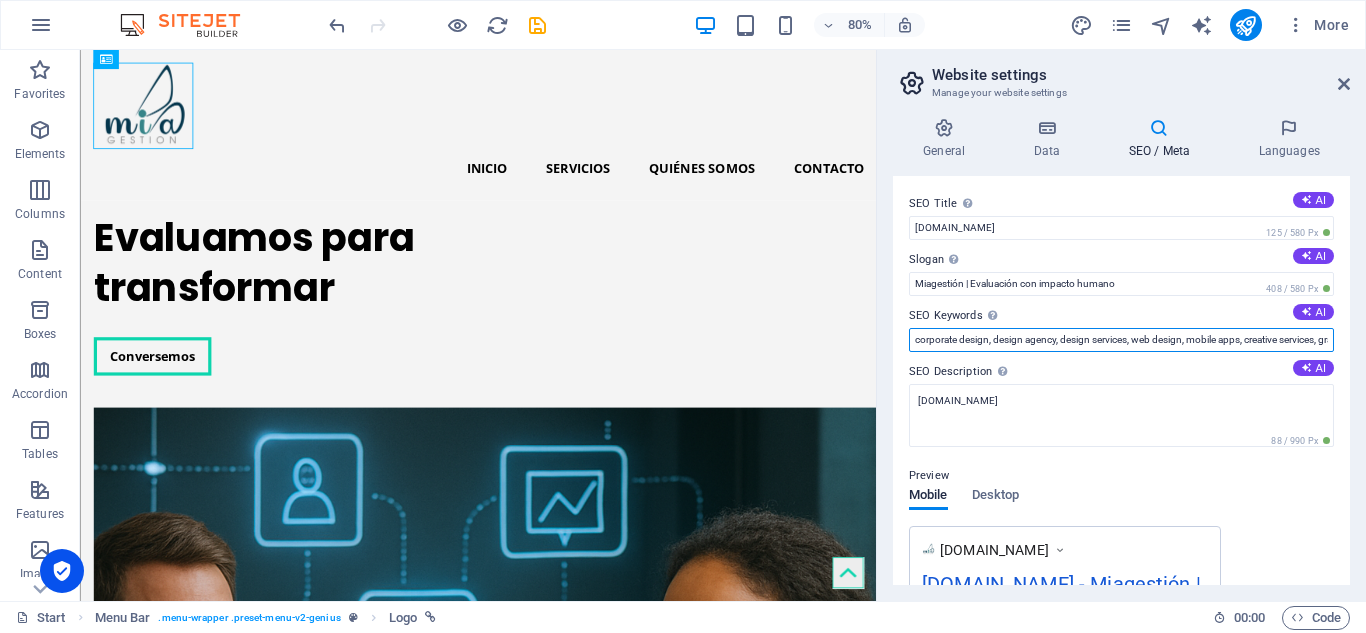 click on "corporate design, design agency, design services, web design, mobile apps, creative services, graphic design, [DOMAIN_NAME], [GEOGRAPHIC_DATA]" at bounding box center (1121, 340) 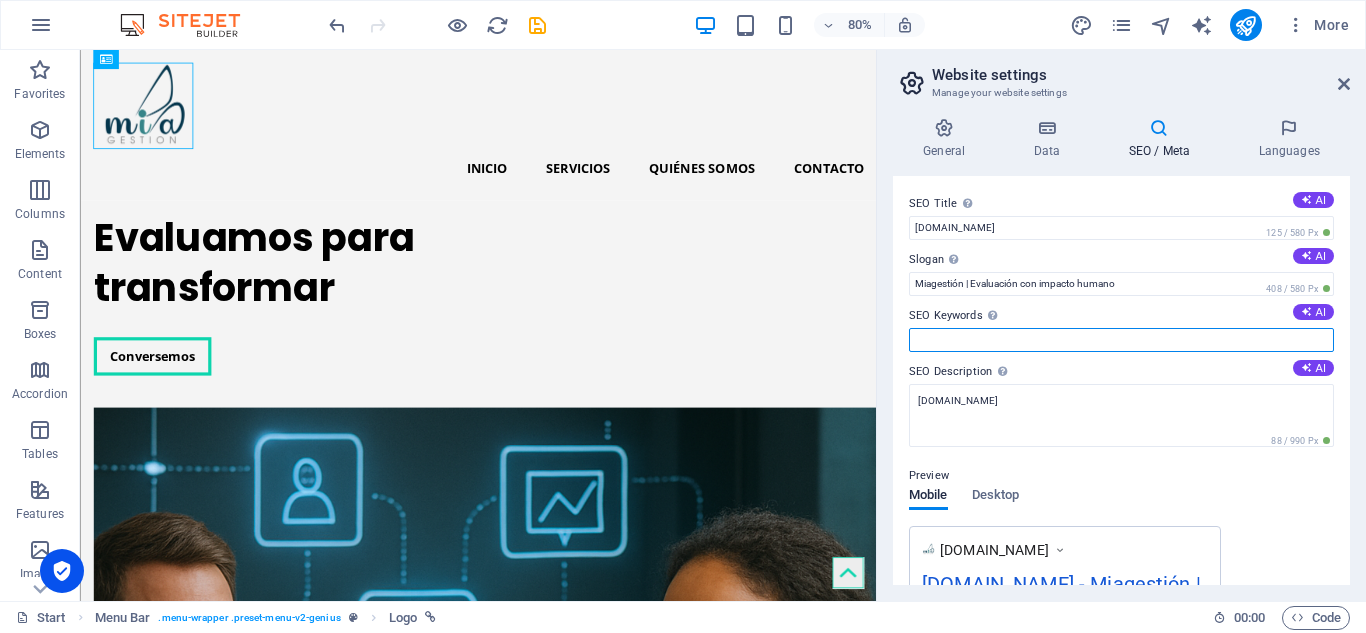 scroll, scrollTop: 0, scrollLeft: 0, axis: both 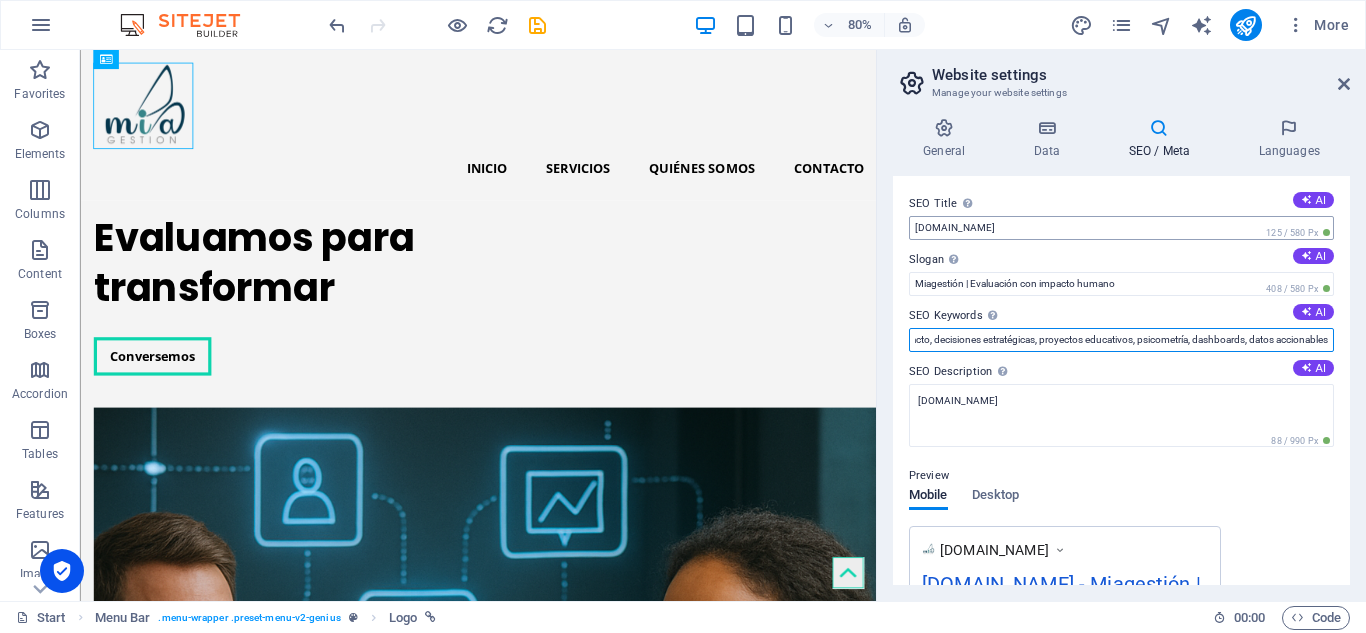 type on "evaluación del comportamiento, talento humano, evaluación de aprendizaje, fuga de talento, evaluación de impacto, decisiones estratégicas, proyectos educativos, psicometría, dashboards, datos accionables" 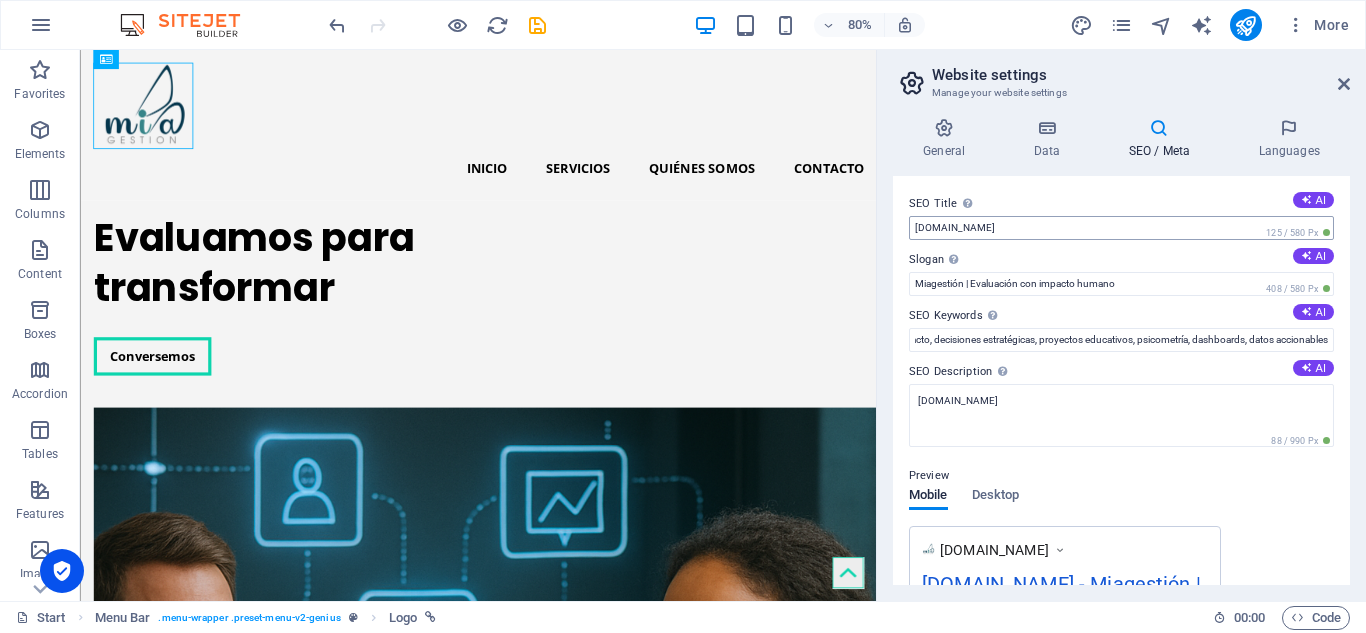 scroll, scrollTop: 0, scrollLeft: 0, axis: both 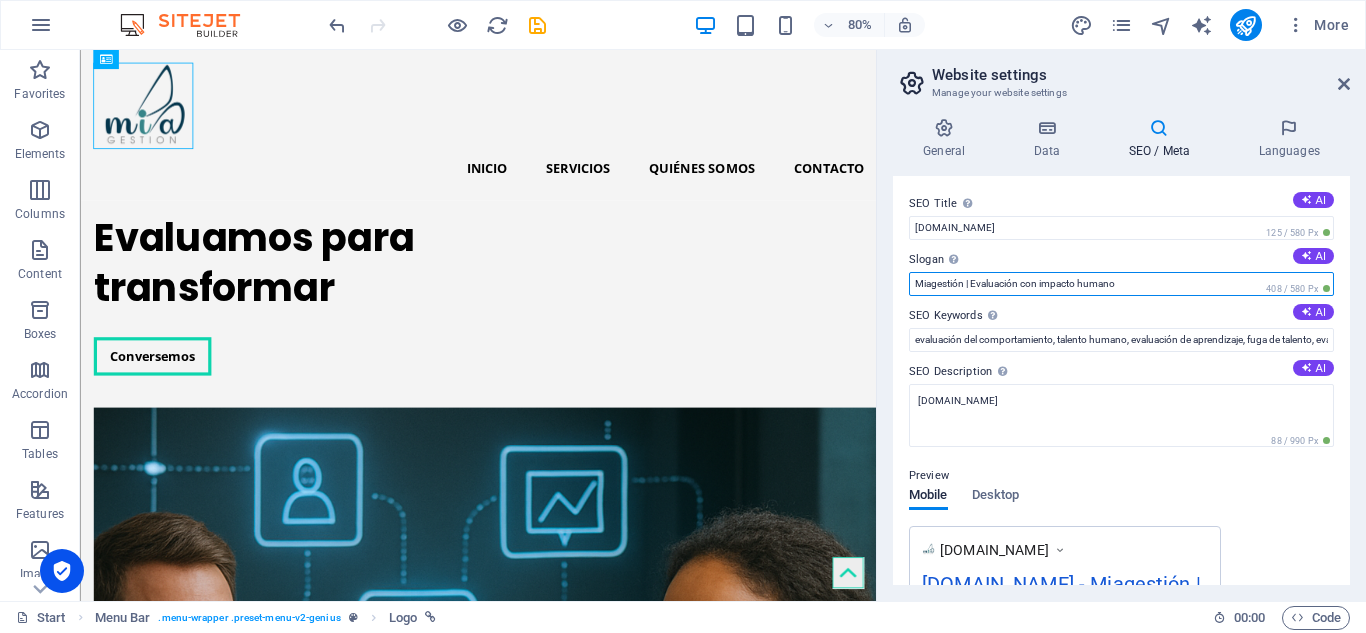 drag, startPoint x: 1229, startPoint y: 329, endPoint x: 1062, endPoint y: 358, distance: 169.49927 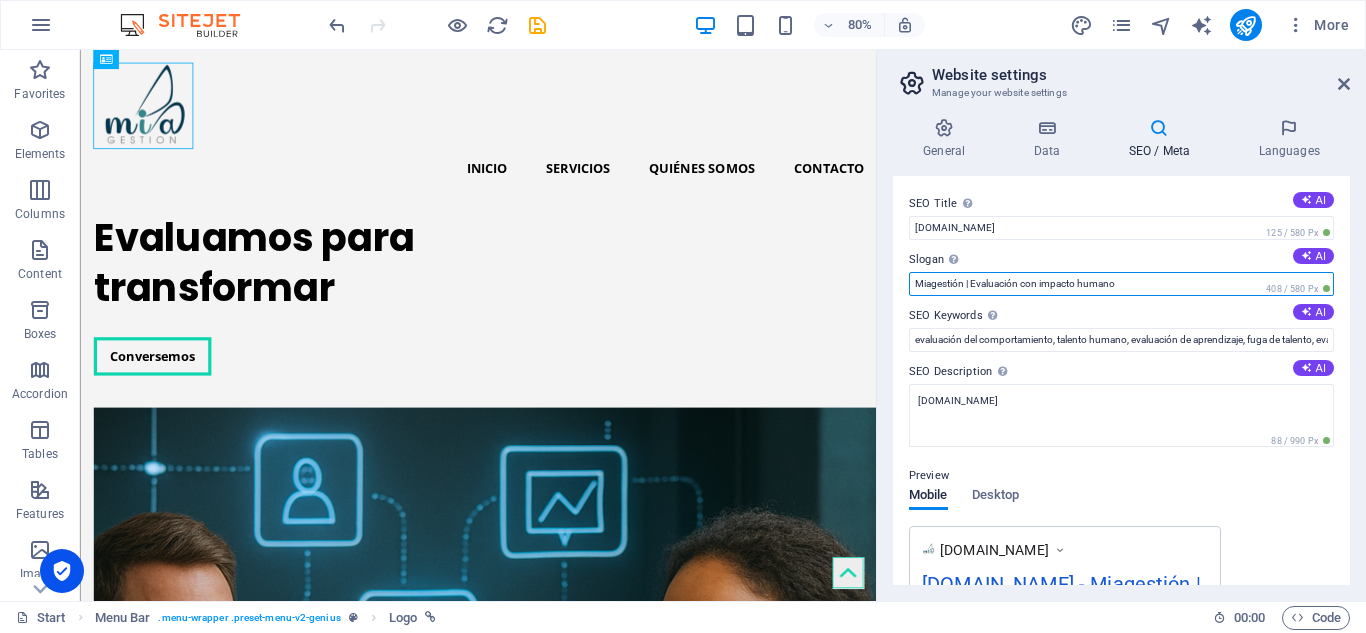 paste on "Evaluamos el comportamiento humano para transformar decisiones en acciones sostenibles y con impacto real en personas, organizaciones y comunidades." 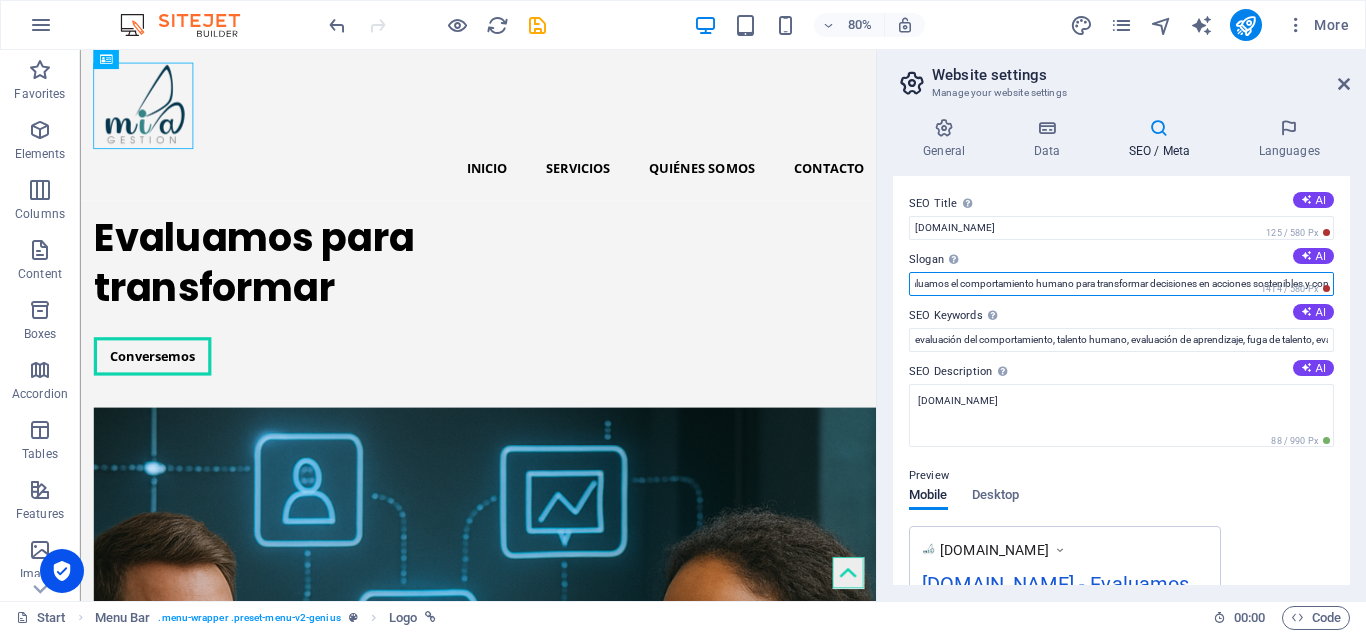 scroll, scrollTop: 0, scrollLeft: 0, axis: both 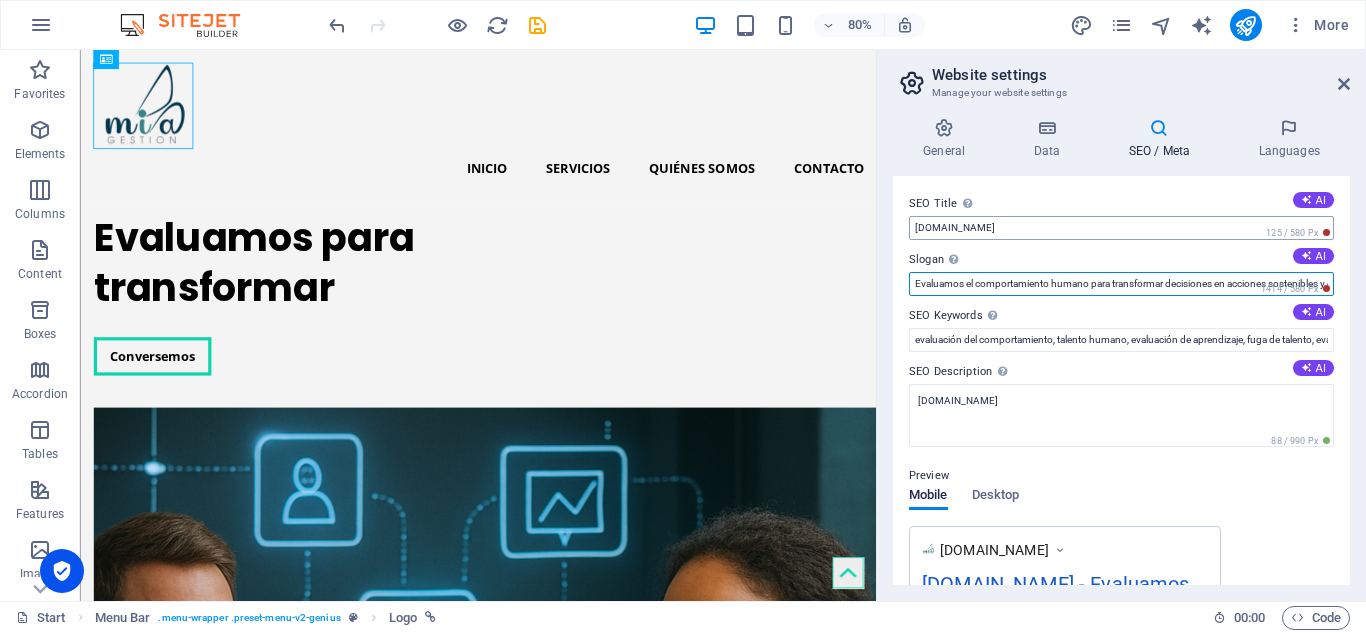 type on "Evaluamos el comportamiento humano para transformar decisiones en acciones sostenibles y con impacto real en personas, organizaciones y comunidades." 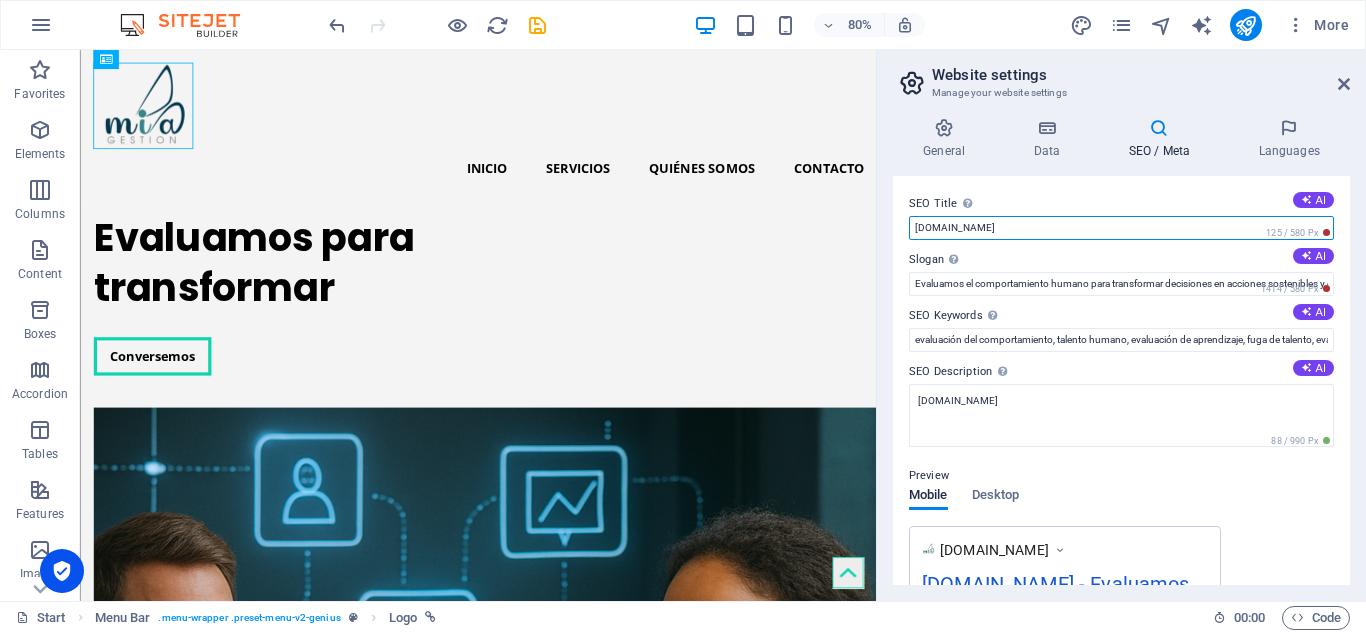 click on "[DOMAIN_NAME]" at bounding box center [1121, 228] 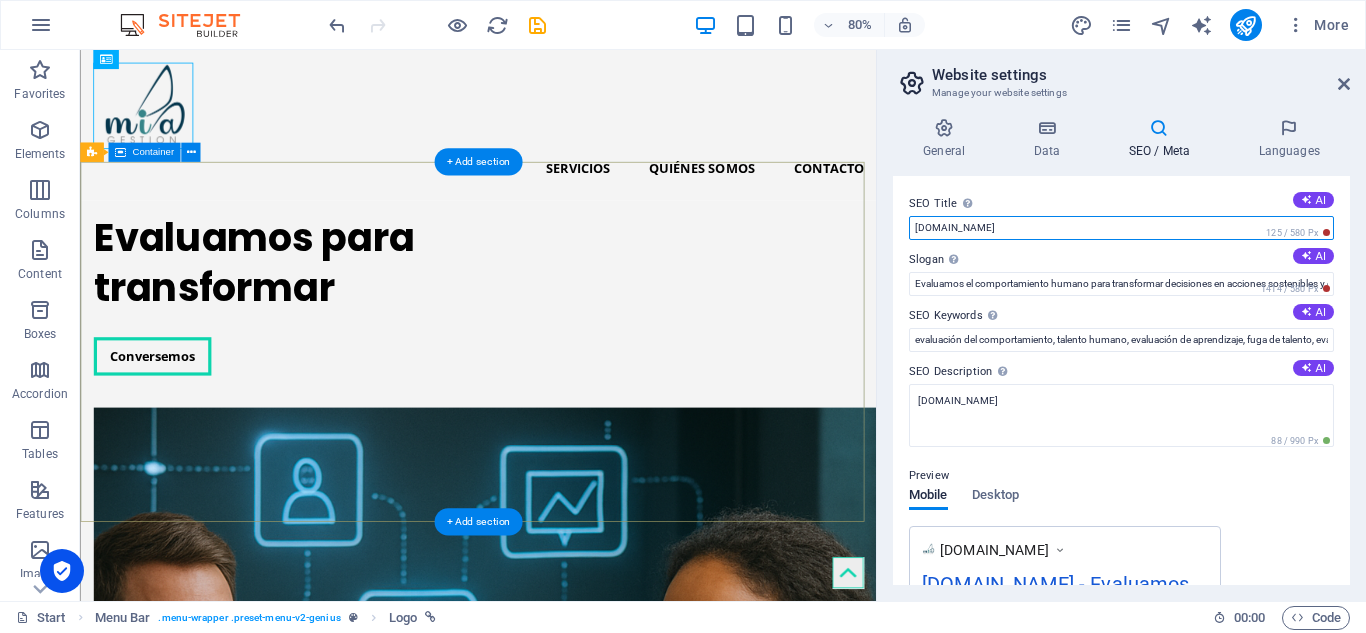 drag, startPoint x: 1097, startPoint y: 284, endPoint x: 1047, endPoint y: 272, distance: 51.41984 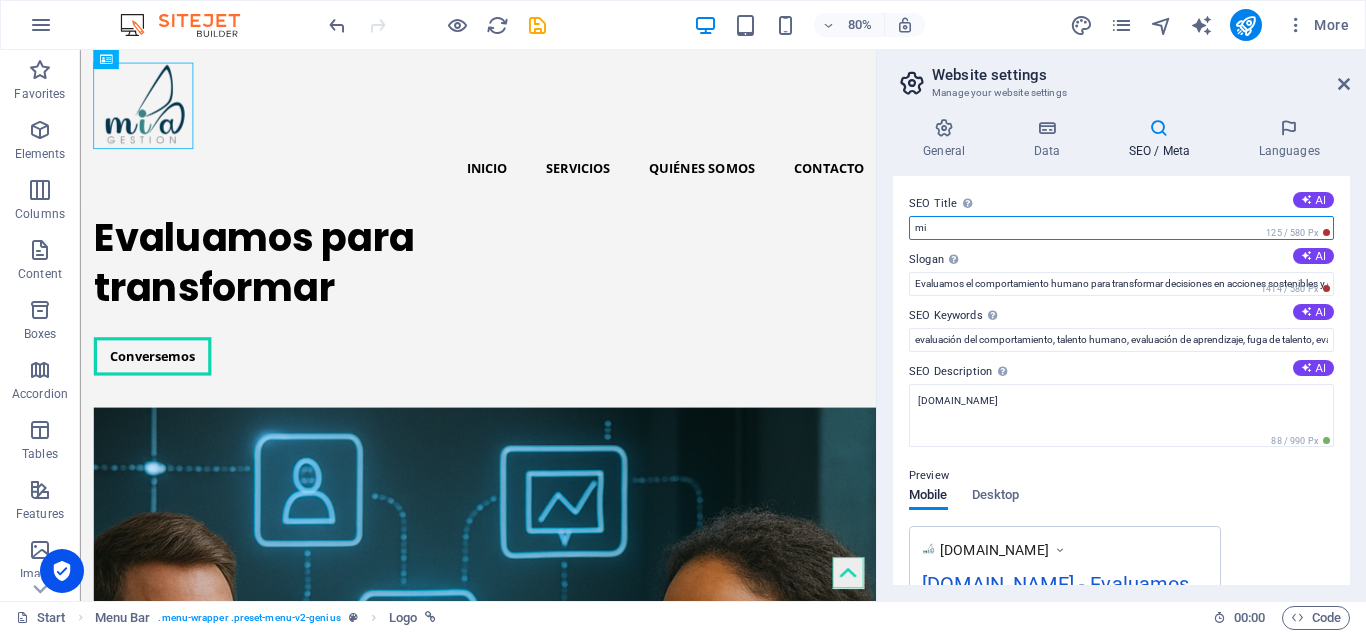 type on "m" 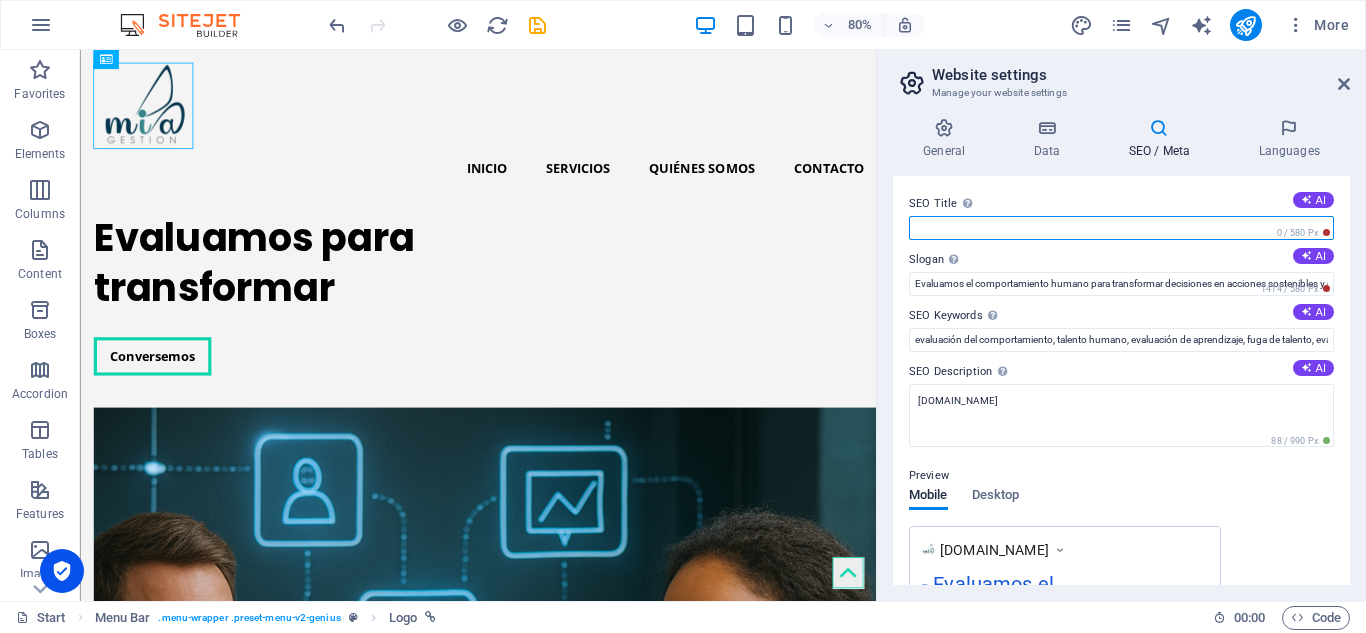 type 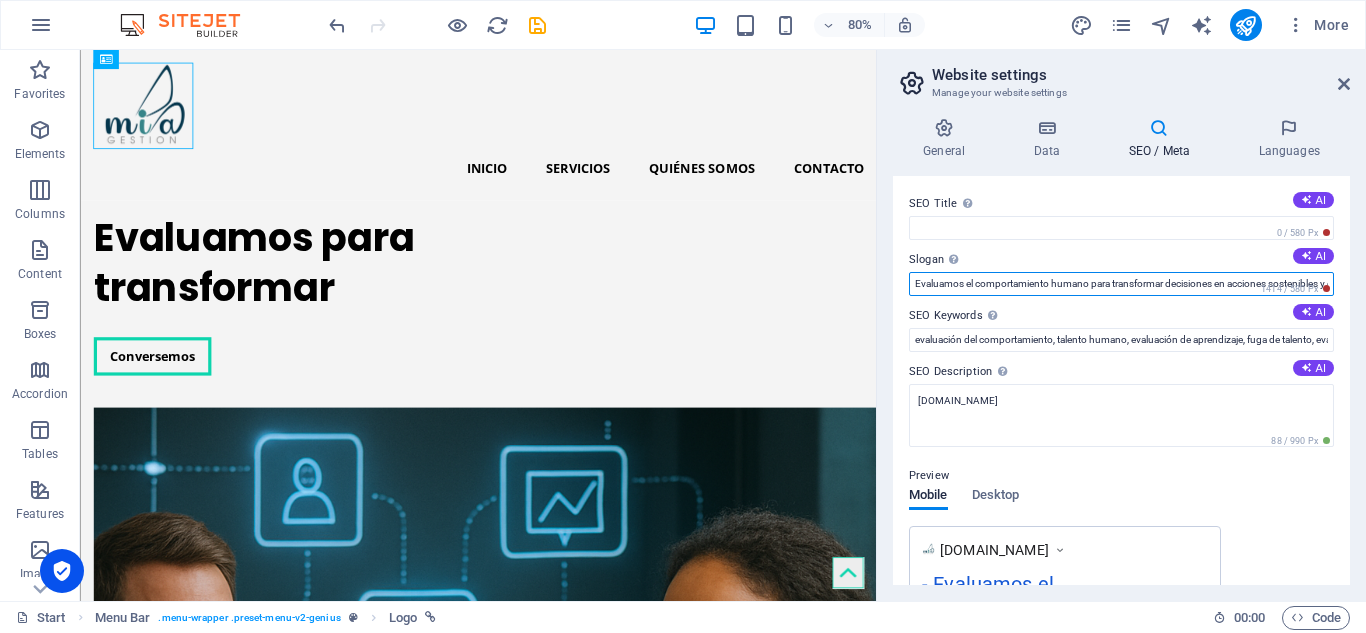 click on "Evaluamos el comportamiento humano para transformar decisiones en acciones sostenibles y con impacto real en personas, organizaciones y comunidades." at bounding box center (1121, 284) 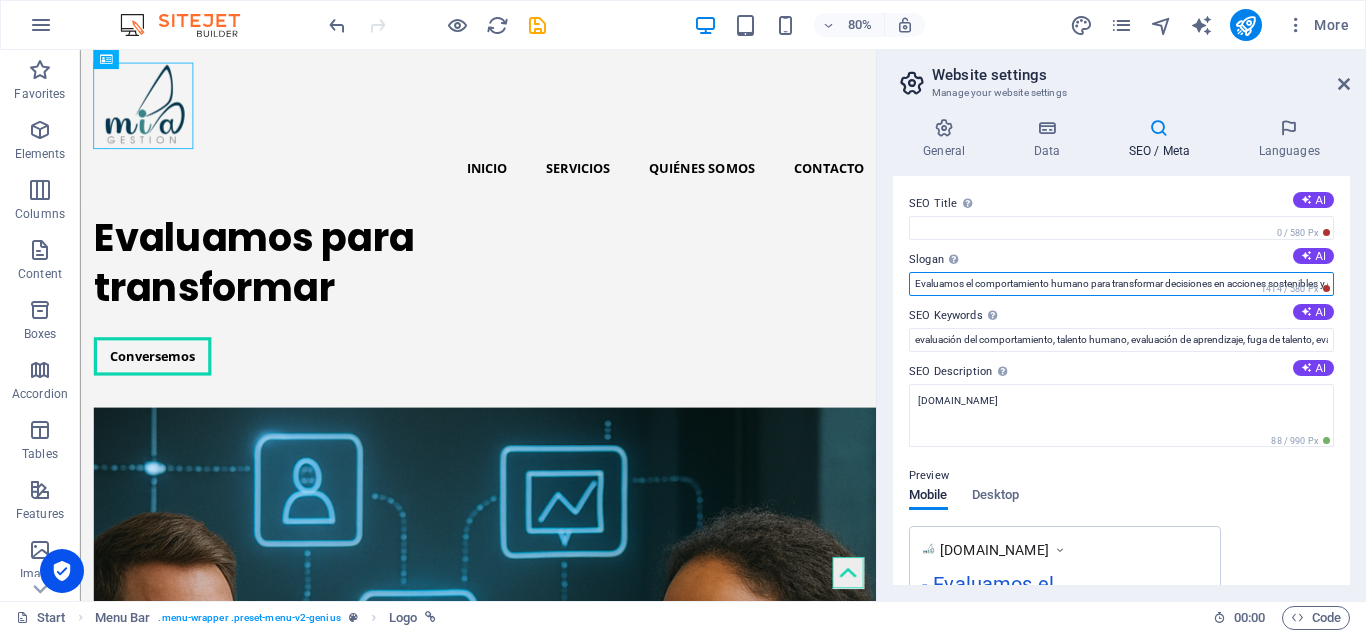 scroll, scrollTop: 0, scrollLeft: 288, axis: horizontal 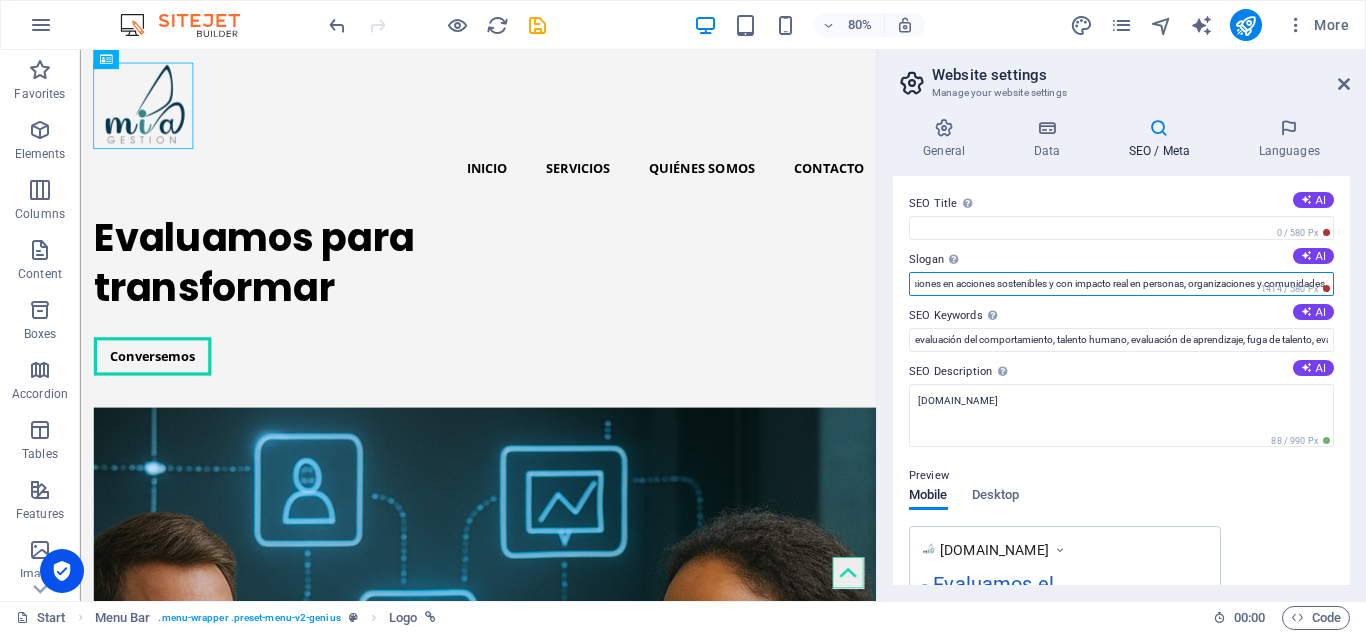 click on "Evaluamos el comportamiento humano para transformar decisiones en acciones sostenibles y con impacto real en personas, organizaciones y comunidades." at bounding box center [1121, 284] 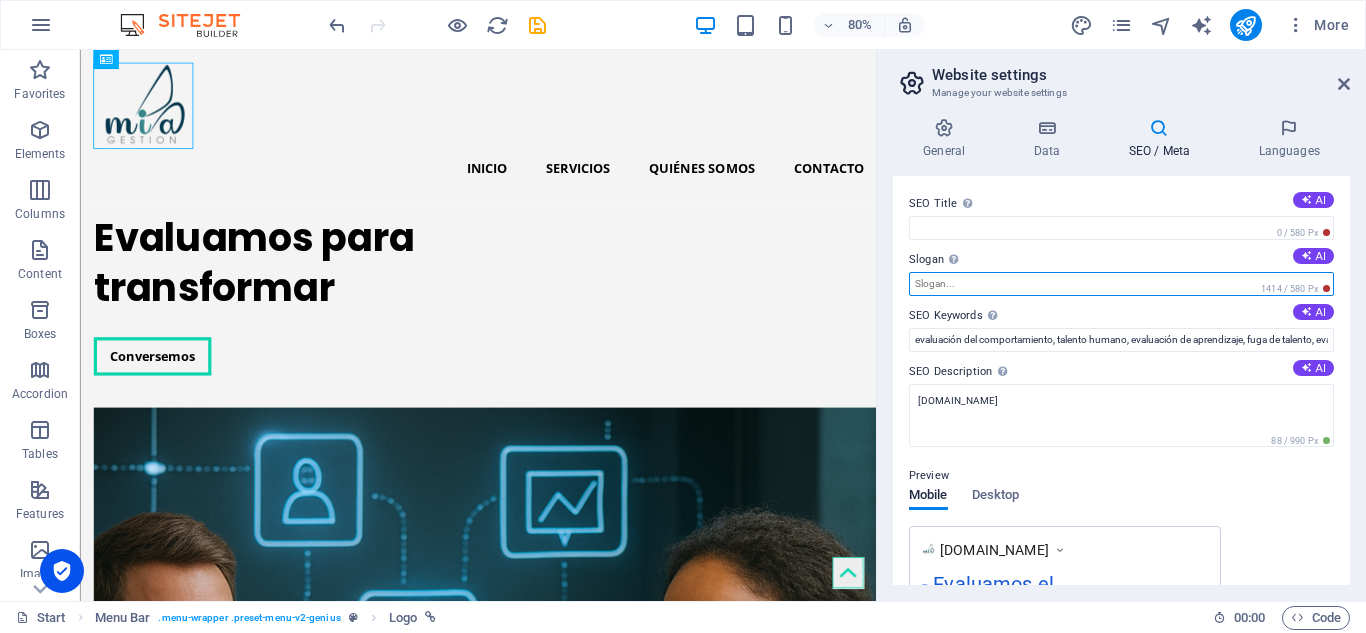 scroll, scrollTop: 0, scrollLeft: 0, axis: both 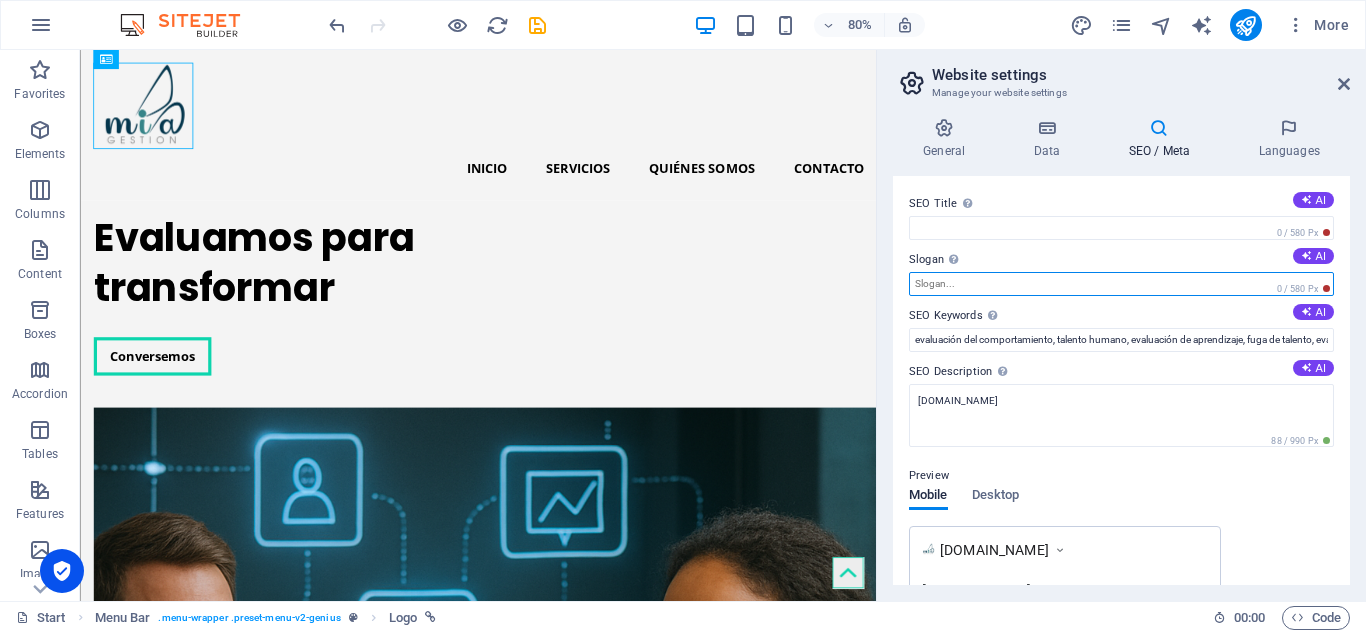 paste on "Medición, investigación, arte + tecnología para impulsar decisiones humanas y sostenibles" 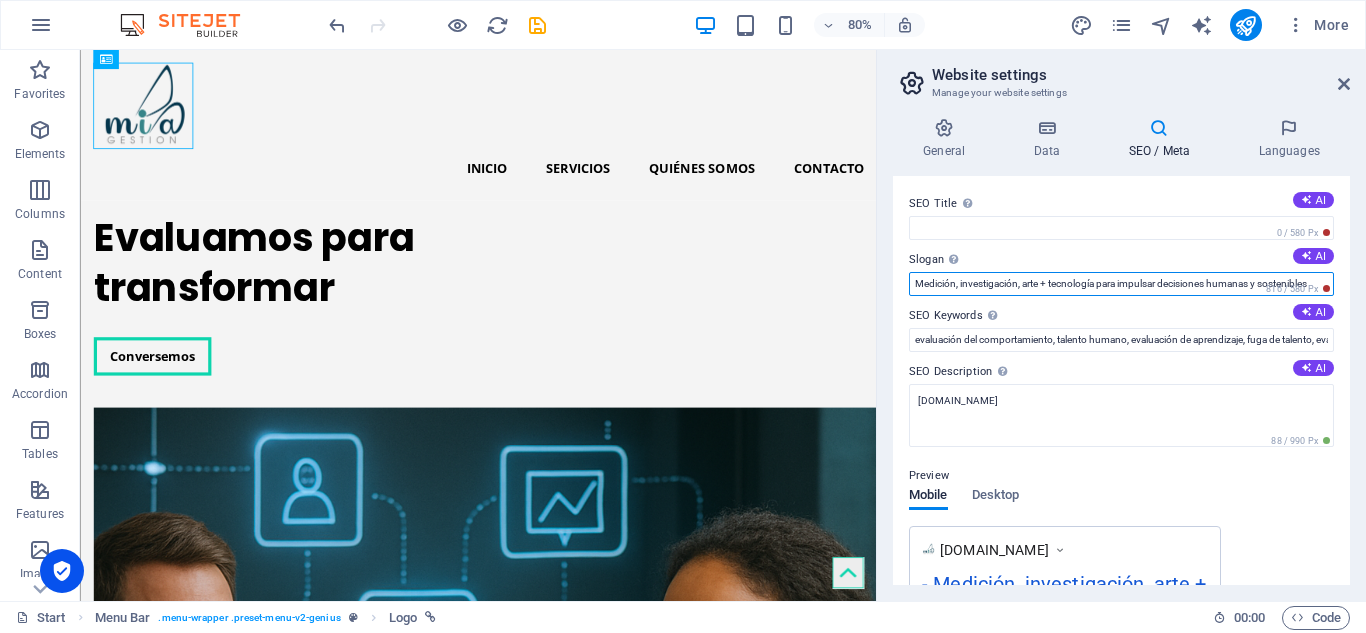 type on "Medición, investigación, arte + tecnología para impulsar decisiones humanas y sostenibles" 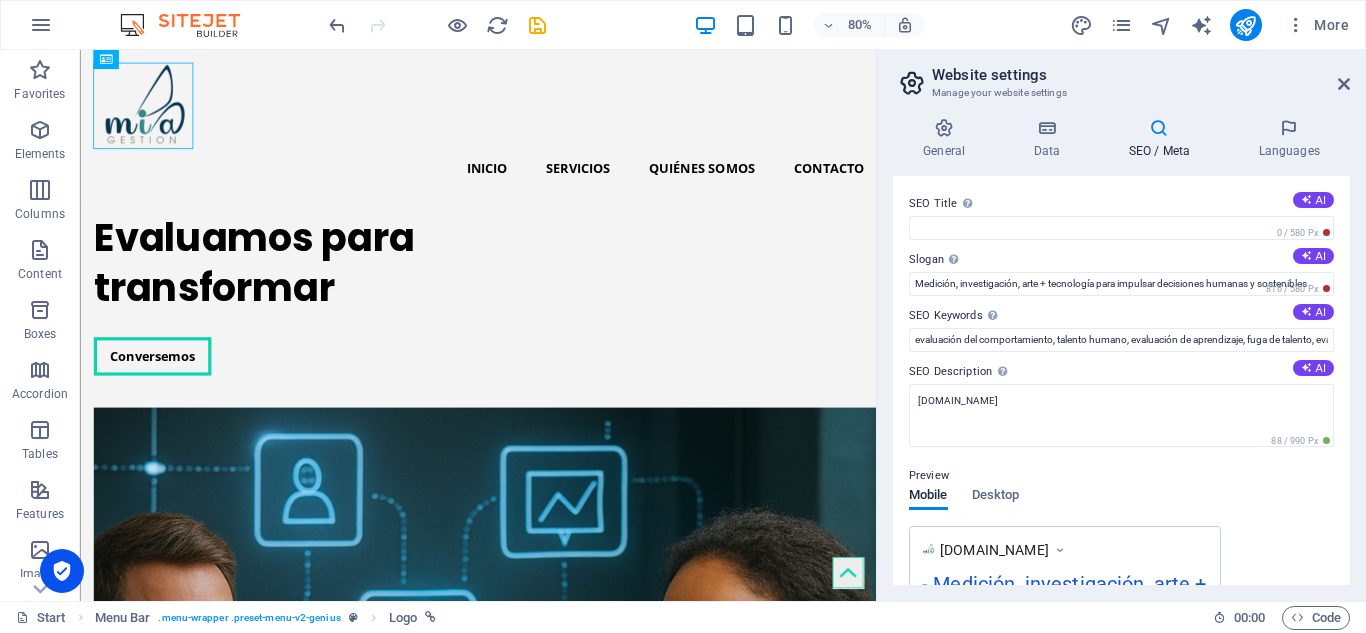 type 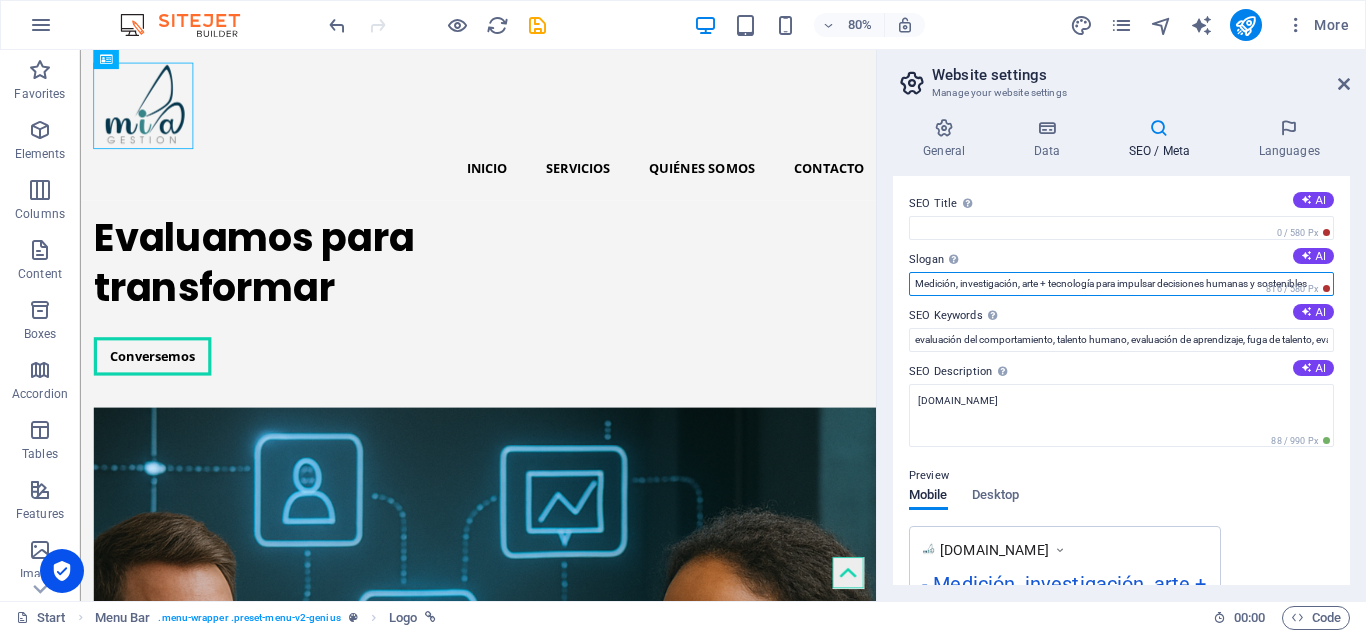 click on "Medición, investigación, arte + tecnología para impulsar decisiones humanas y sostenibles" at bounding box center (1121, 284) 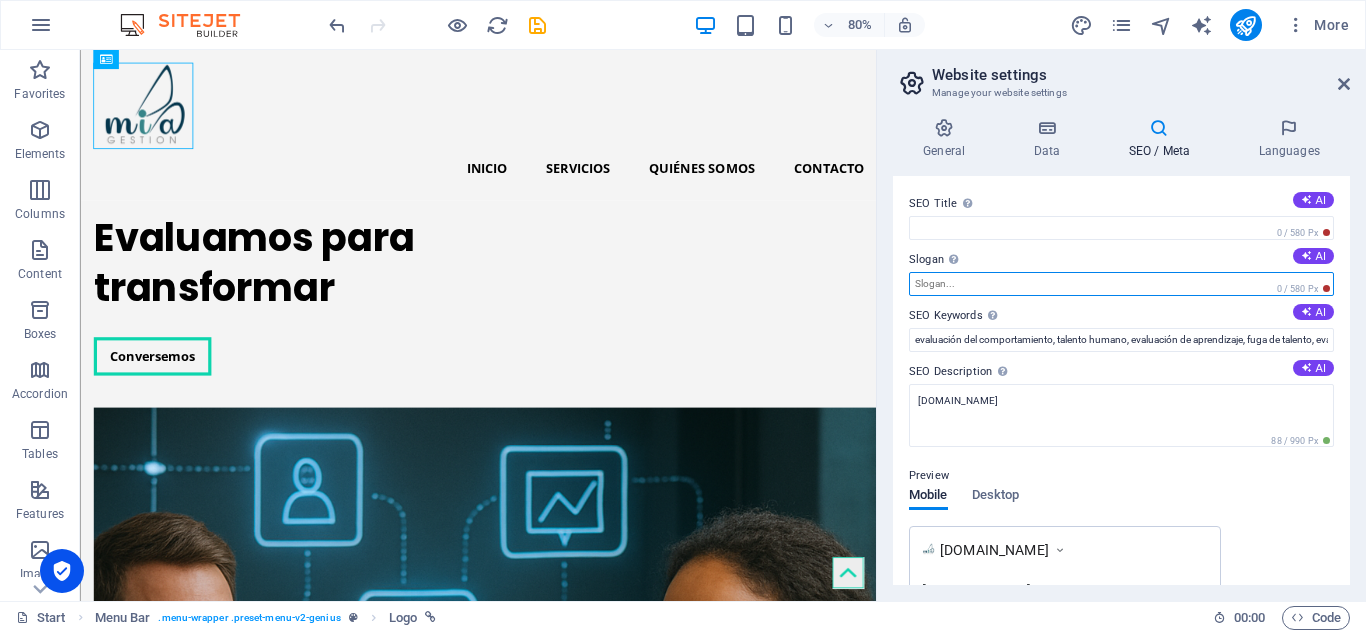 paste on "Medición, arte y tecnología para decisiones sostenibles" 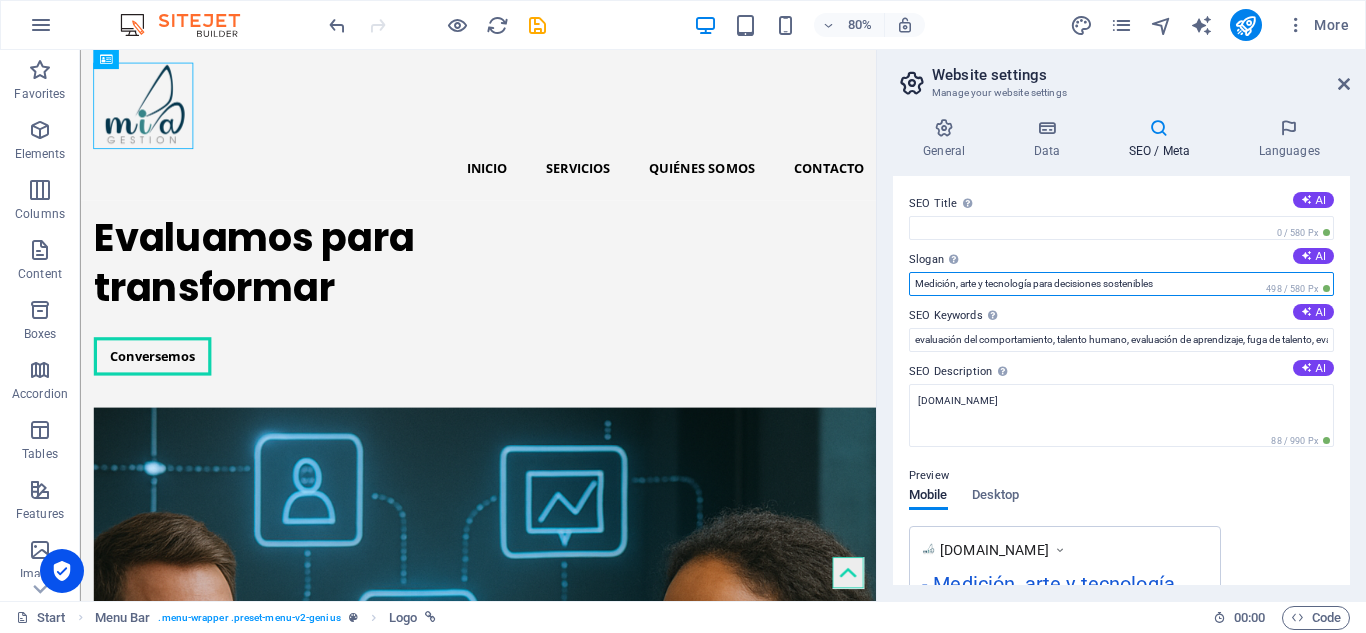 type on "Medición, arte y tecnología para decisiones sostenibles" 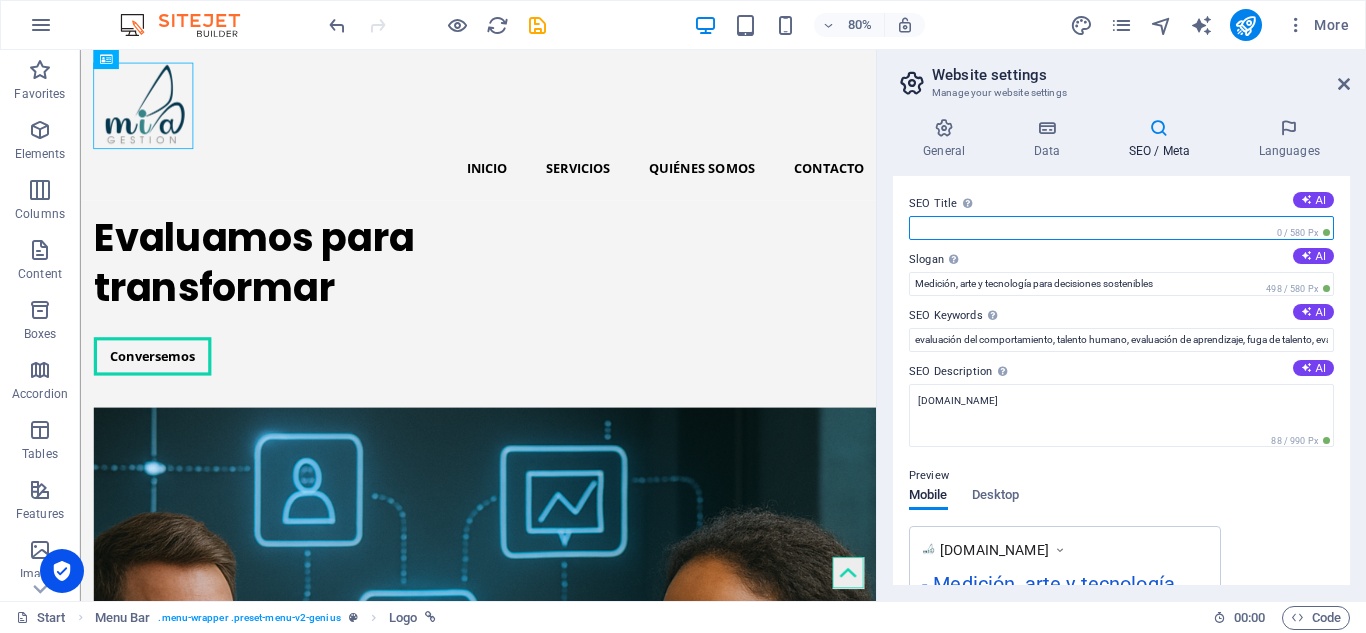 click on "SEO Title The title of your website - make it something that stands out in search engine results. AI" at bounding box center (1121, 228) 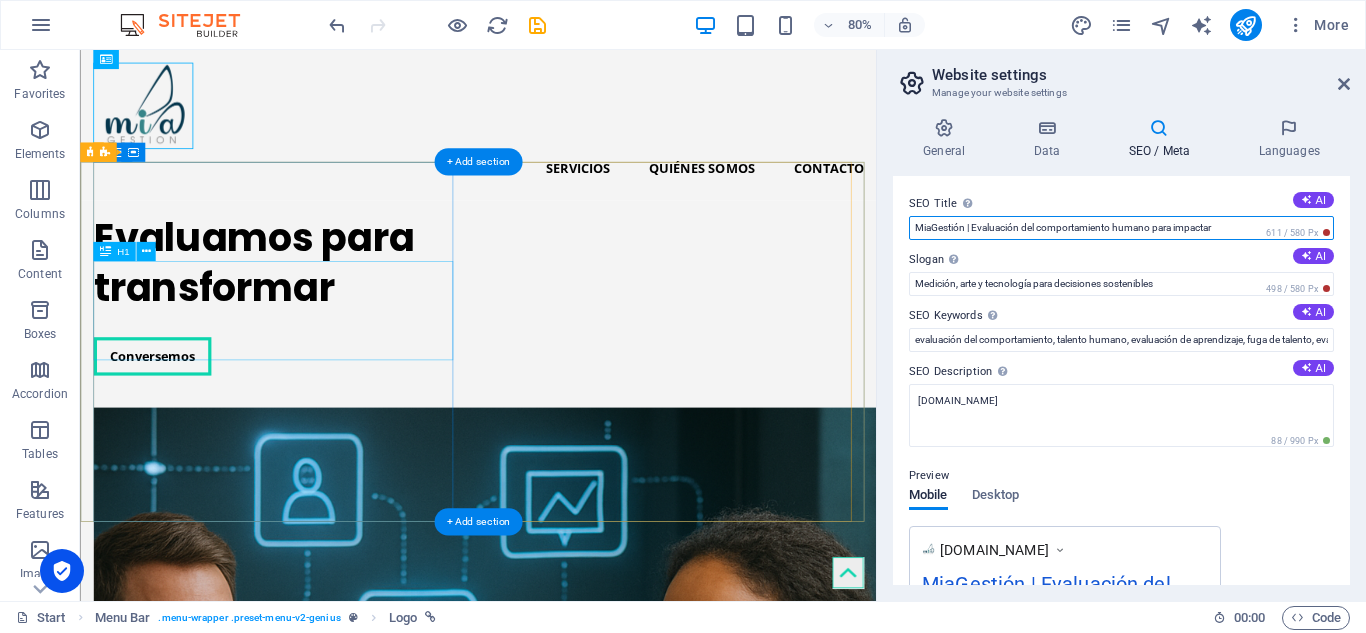paste on "mos el comportamiento humano con impacto" 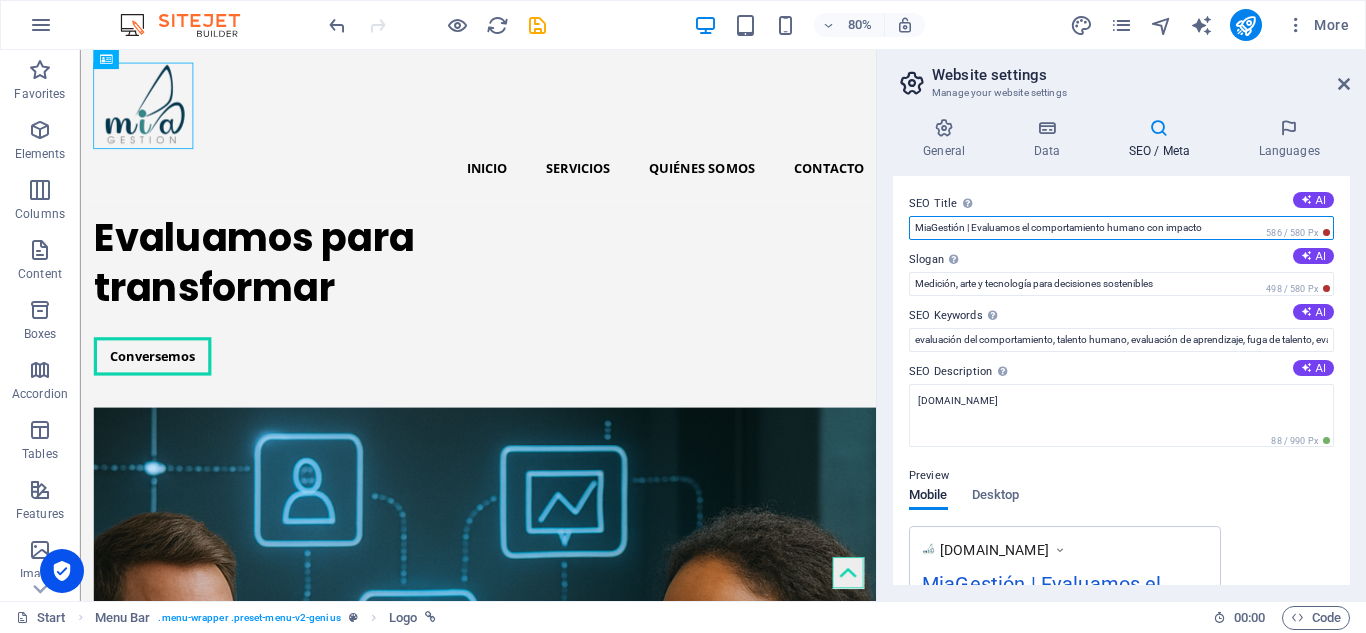 click on "MiaGestión | Evaluamos el comportamiento humano con impacto" at bounding box center (1121, 228) 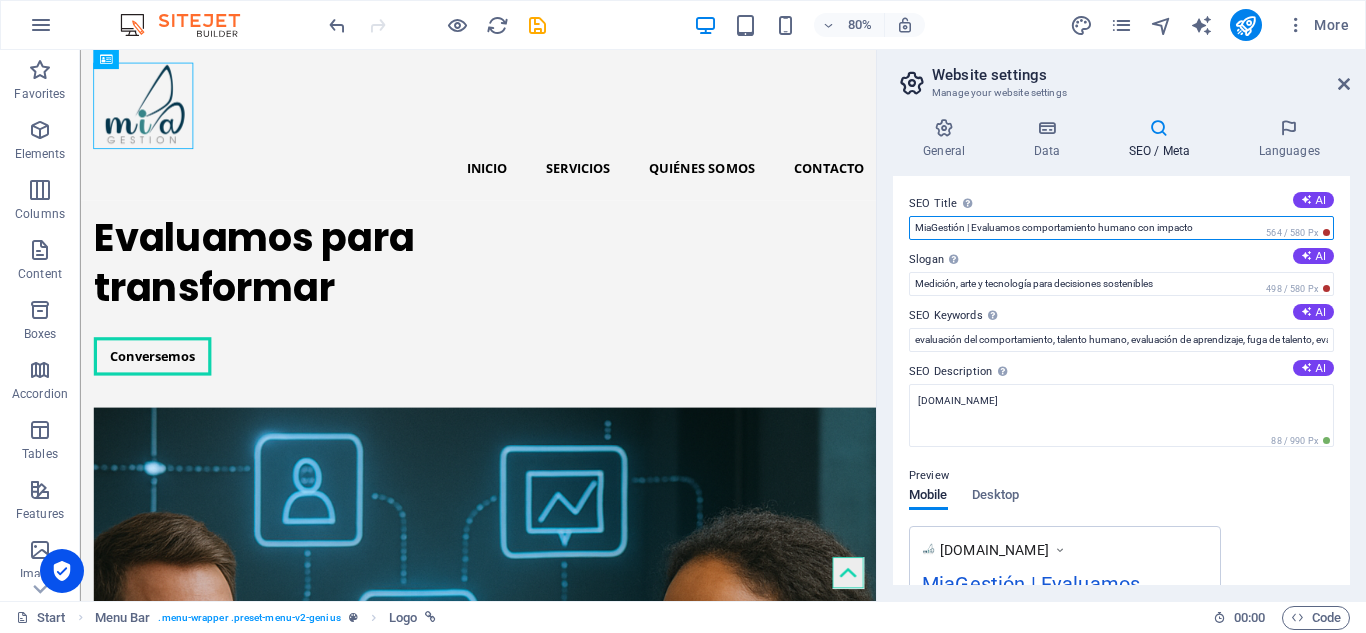 type on "MiaGestión | Evaluamos comportamiento humano con impacto" 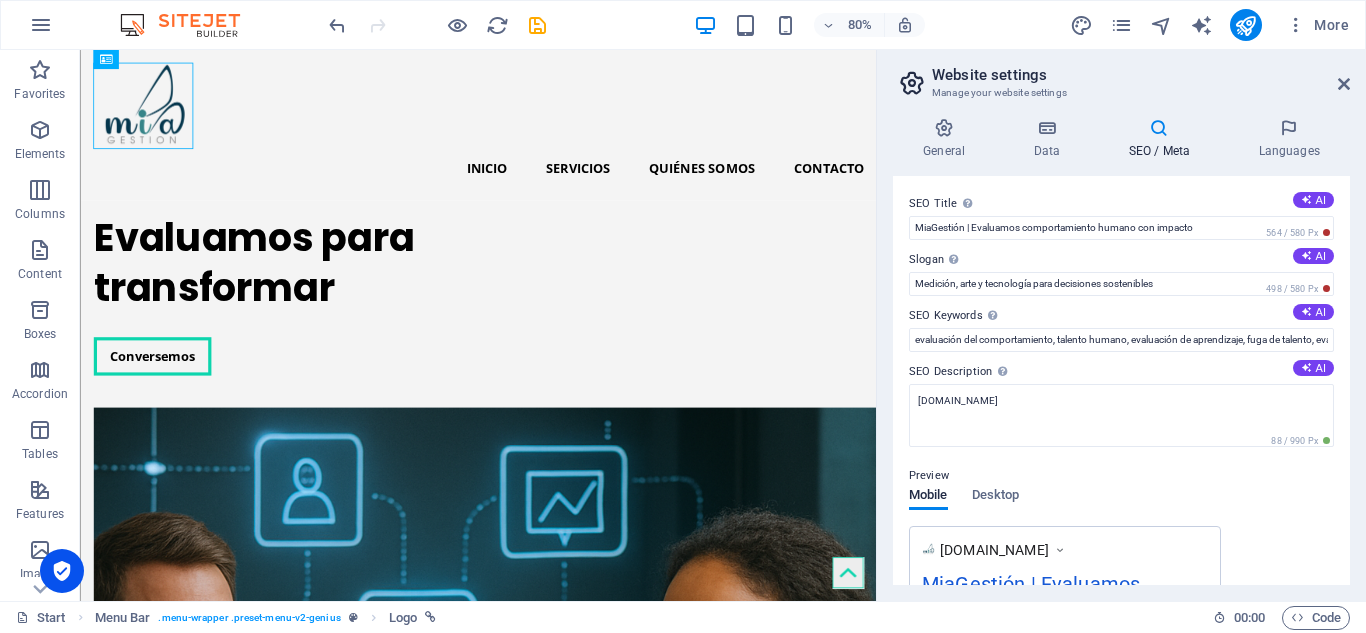 type 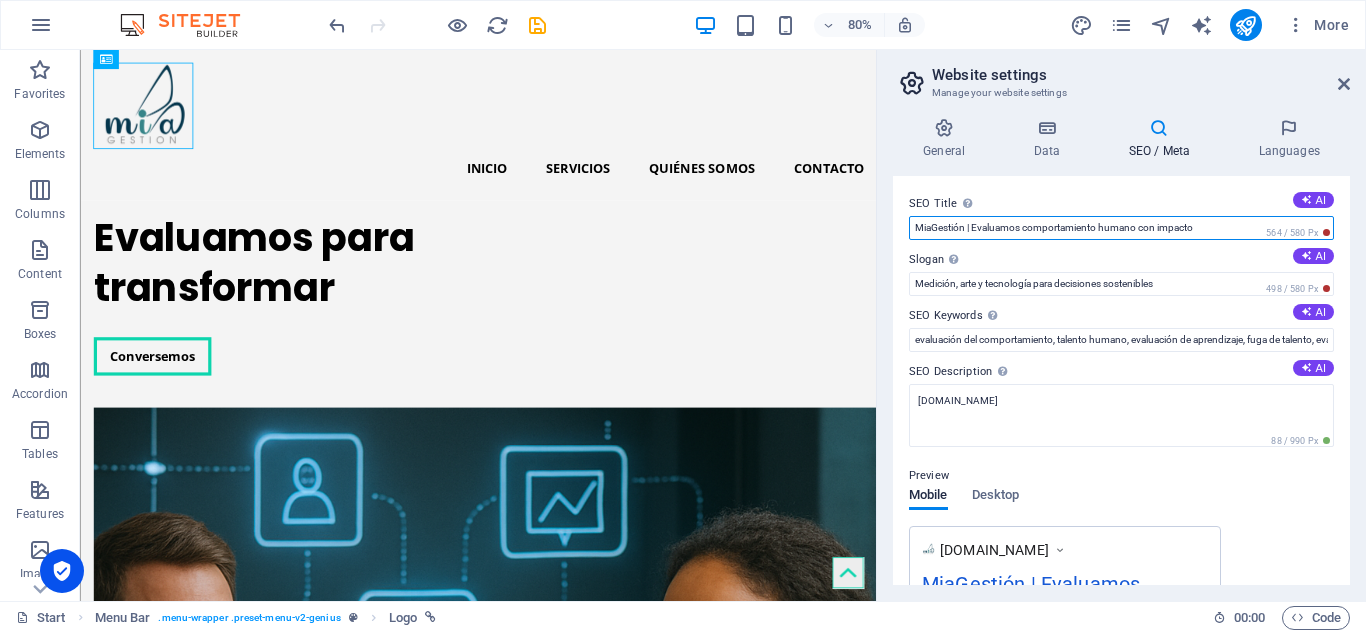 click on "MiaGestión | Evaluamos comportamiento humano con impacto" at bounding box center (1121, 228) 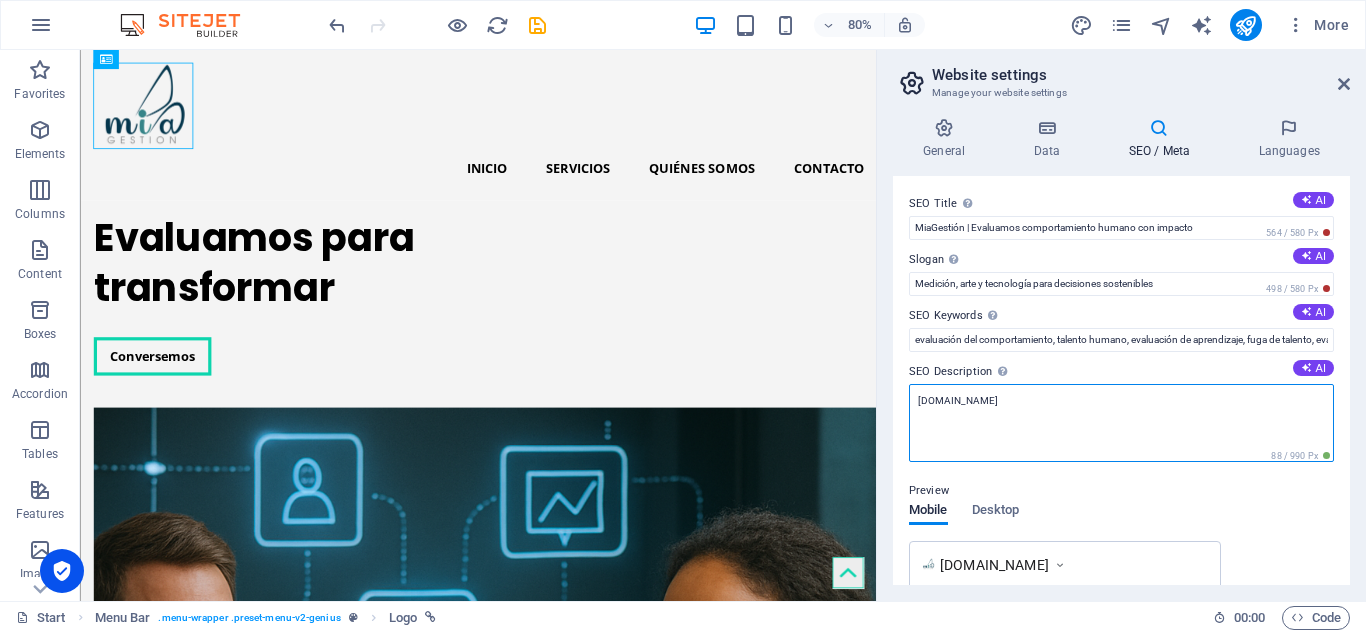 click on "[DOMAIN_NAME]" at bounding box center (1121, 423) 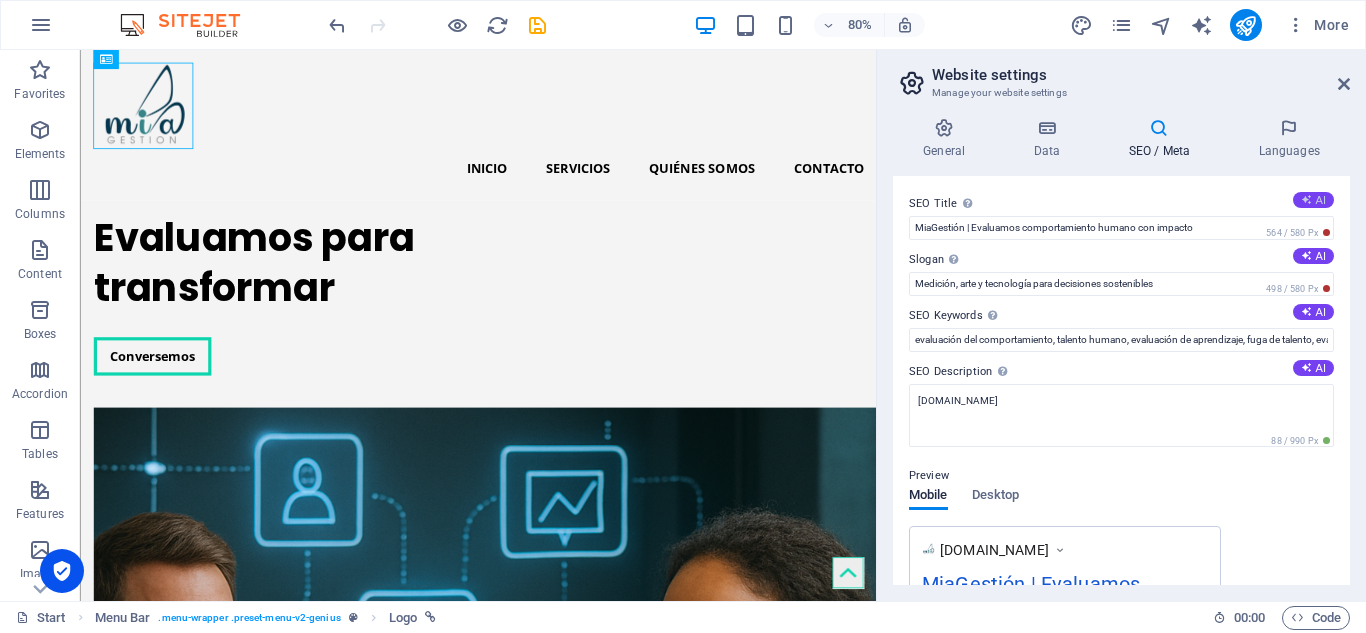 click on "AI" at bounding box center (1313, 200) 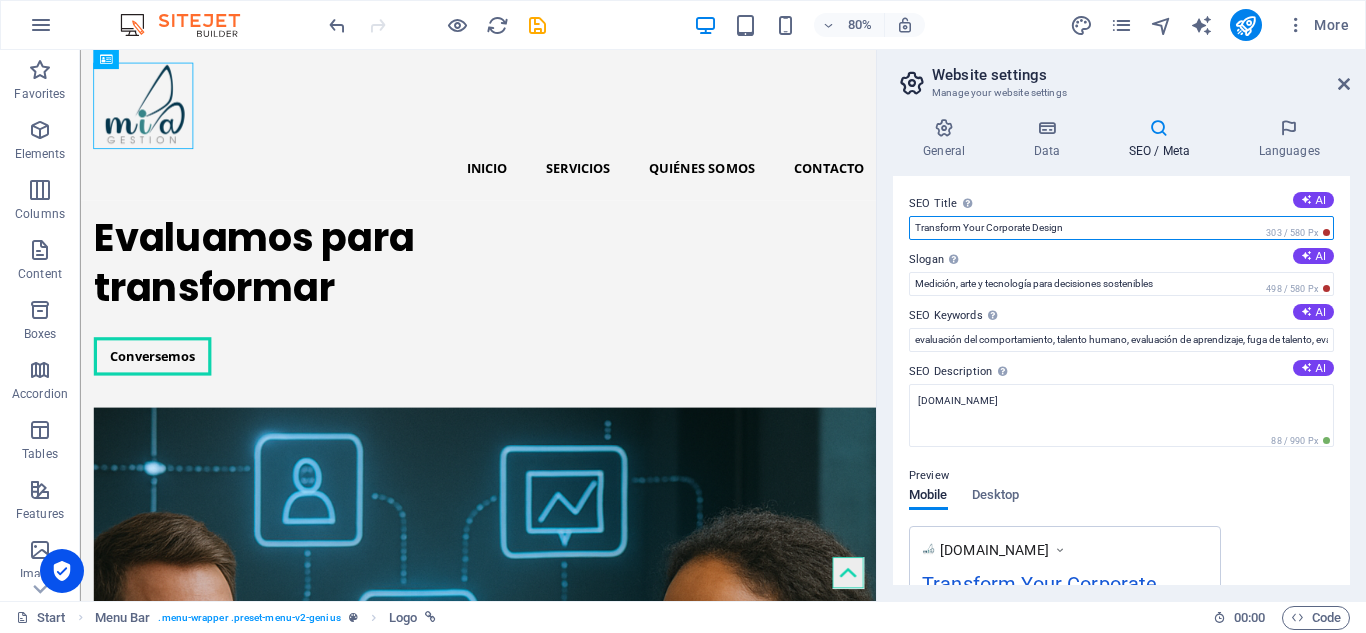 drag, startPoint x: 1171, startPoint y: 283, endPoint x: 969, endPoint y: 281, distance: 202.0099 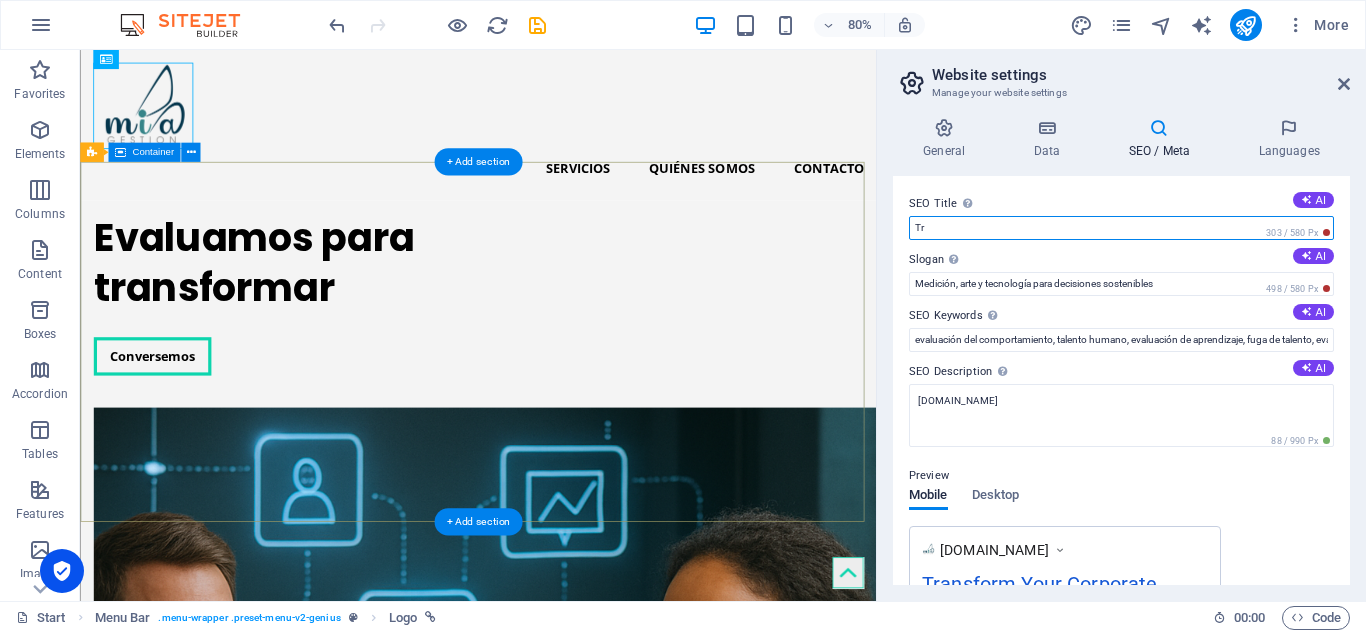 type on "T" 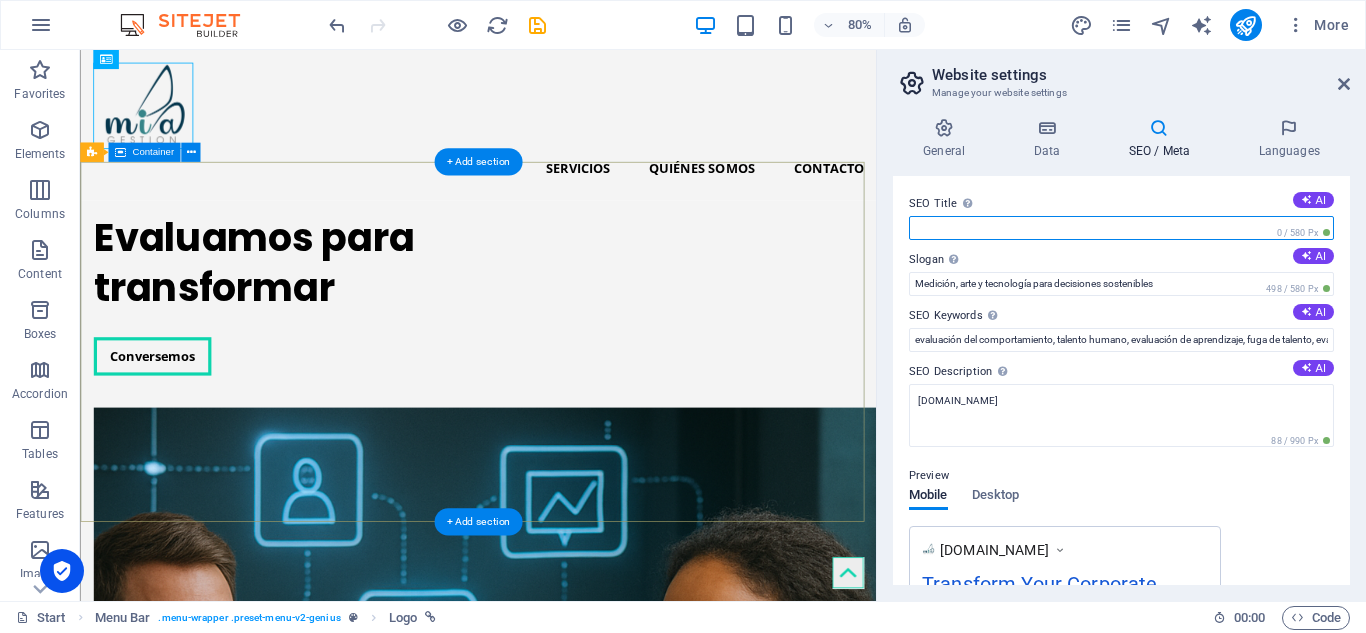 paste on "MiaGestión | Evaluación humana con propósito" 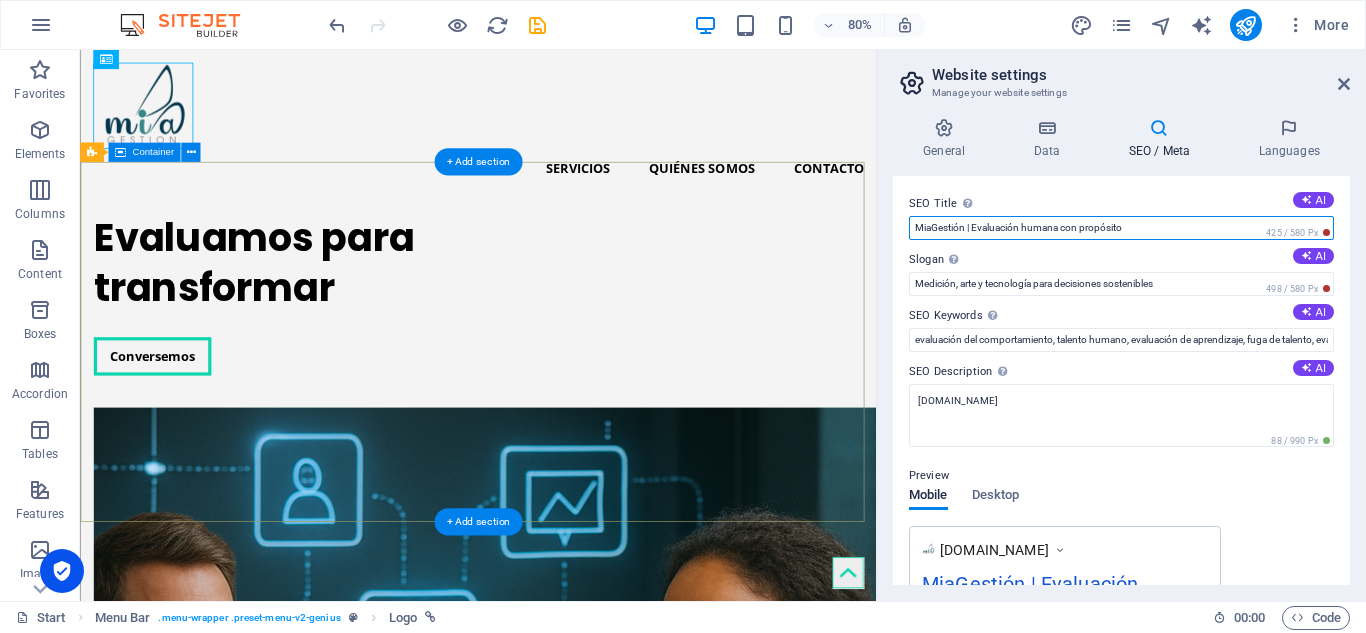 type on "MiaGestión | Evaluación humana con propósito" 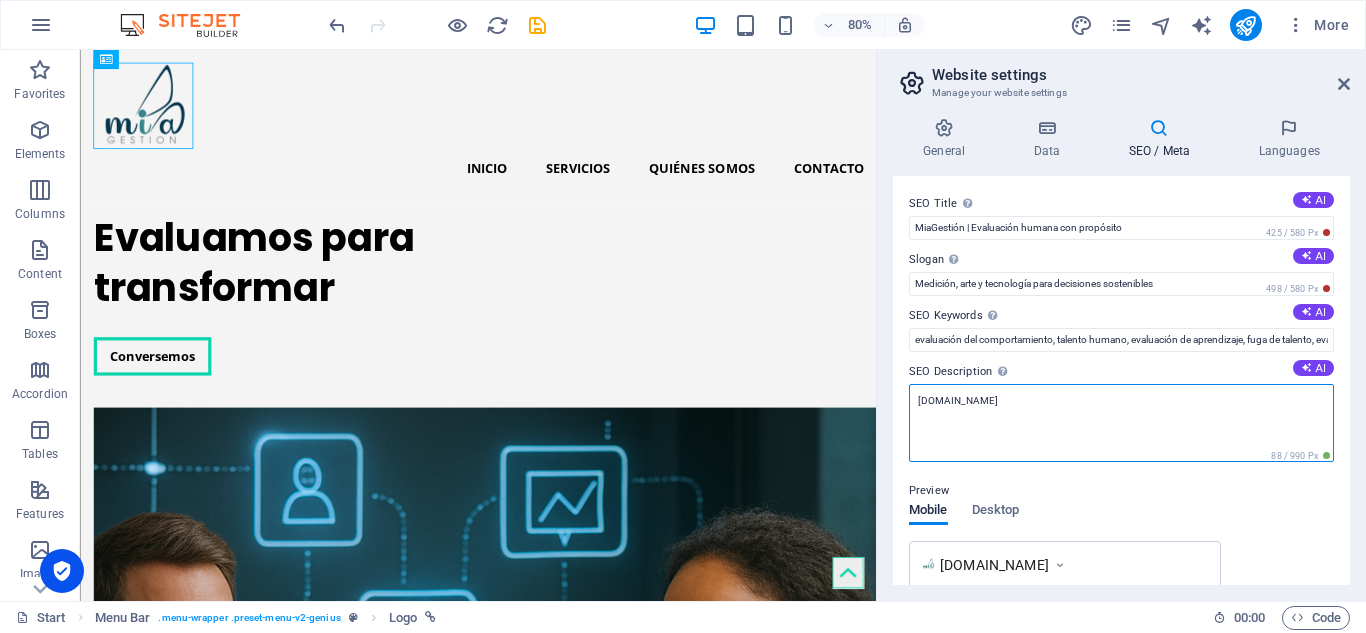 drag, startPoint x: 1046, startPoint y: 409, endPoint x: 887, endPoint y: 393, distance: 159.80301 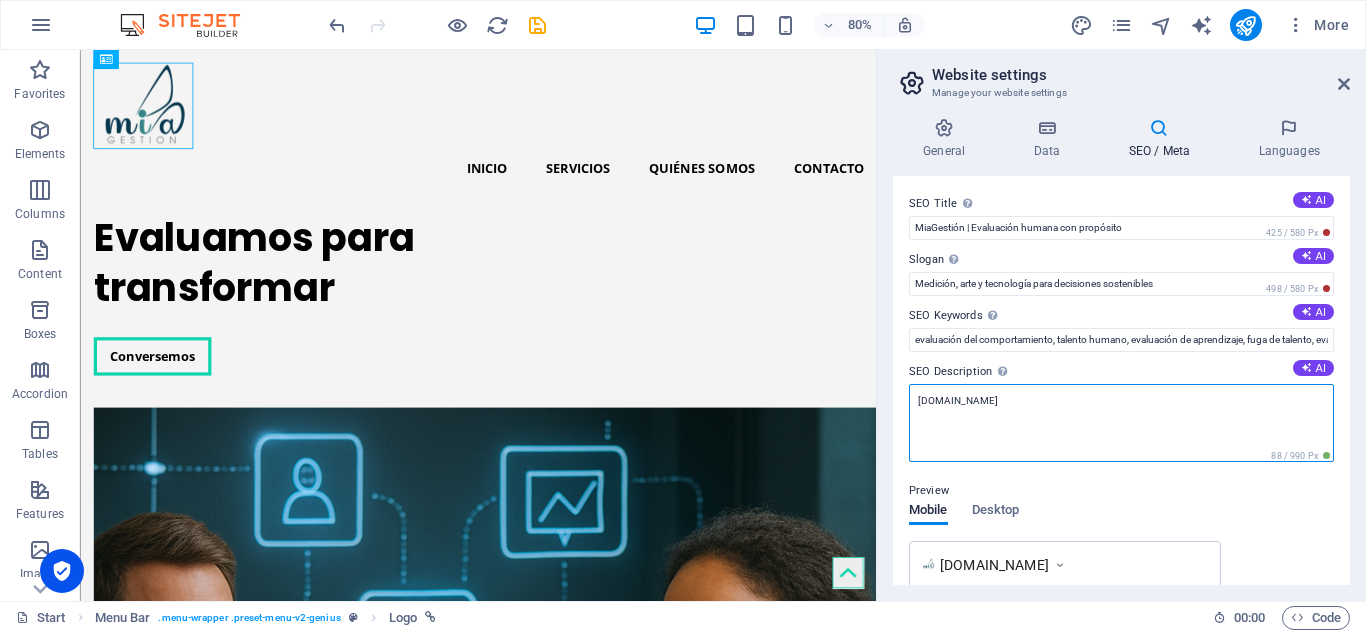 click on "General  Data  SEO / Meta  Languages Website name [DOMAIN_NAME] Logo Drag files here, click to choose files or select files from Files or our free stock photos & videos Select files from the file manager, stock photos, or upload file(s) Upload Favicon Set the favicon of your website here. A favicon is a small icon shown in the browser tab next to your website title. It helps visitors identify your website. Drag files here, click to choose files or select files from Files or our free stock photos & videos Select files from the file manager, stock photos, or upload file(s) Upload Preview Image (Open Graph) This image will be shown when the website is shared on social networks Drag files here, click to choose files or select files from Files or our free stock photos & videos Select files from the file manager, stock photos, or upload file(s) Upload Contact data for this website. This can be used everywhere on the website and will update automatically. Company [DOMAIN_NAME] First name Last name Street ZIP code 1" at bounding box center (1121, 351) 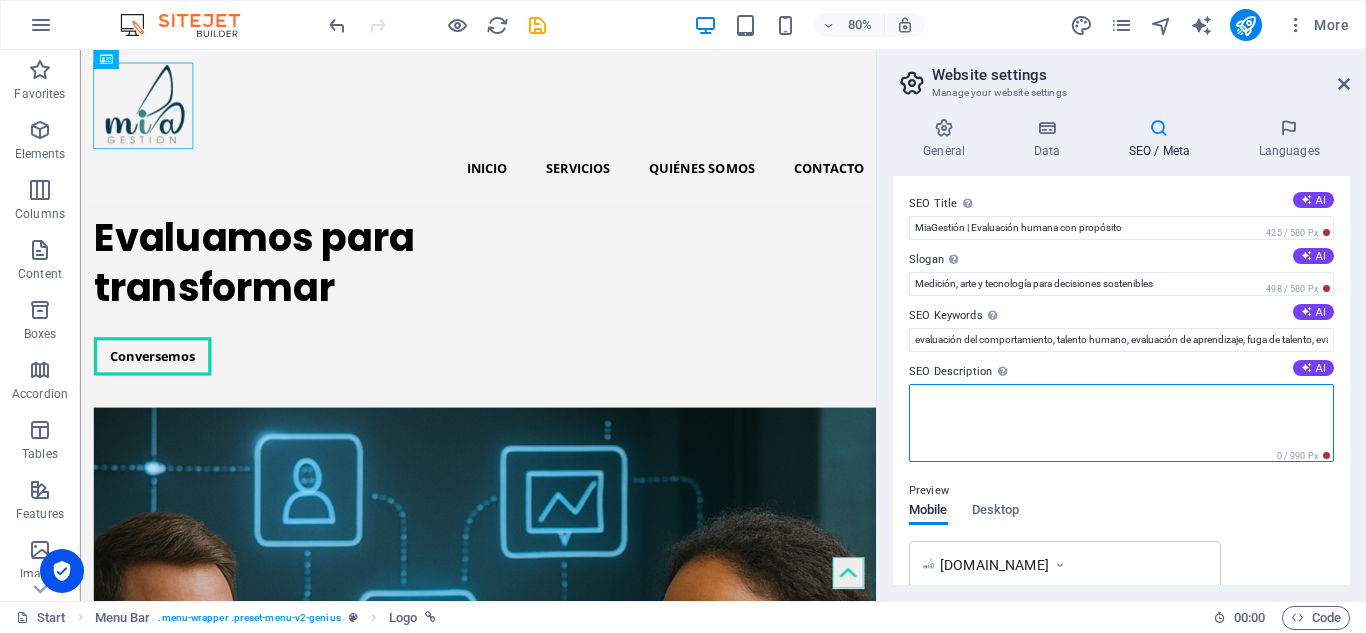 paste on "Evaluamos el comportamiento humano para transformar decisiones en acciones sostenibles y con impacto real en personas, organizaciones y comunidades." 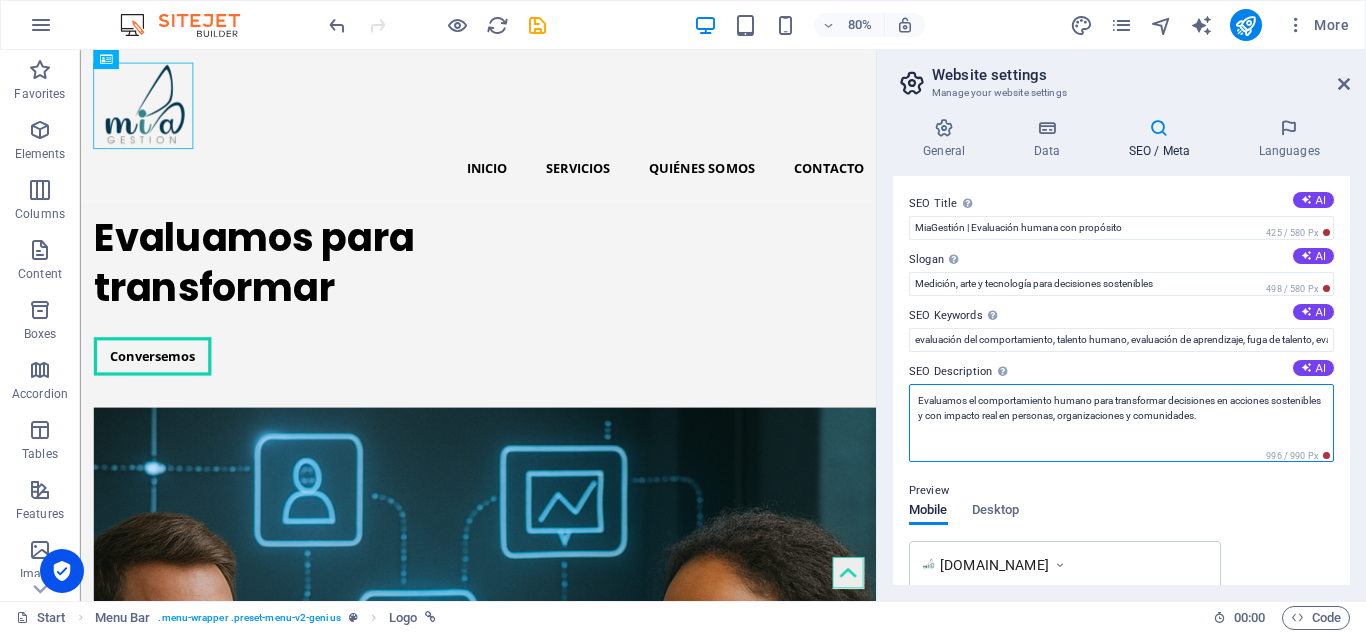 click on "Evaluamos el comportamiento humano para transformar decisiones en acciones sostenibles y con impacto real en personas, organizaciones y comunidades." at bounding box center [1121, 423] 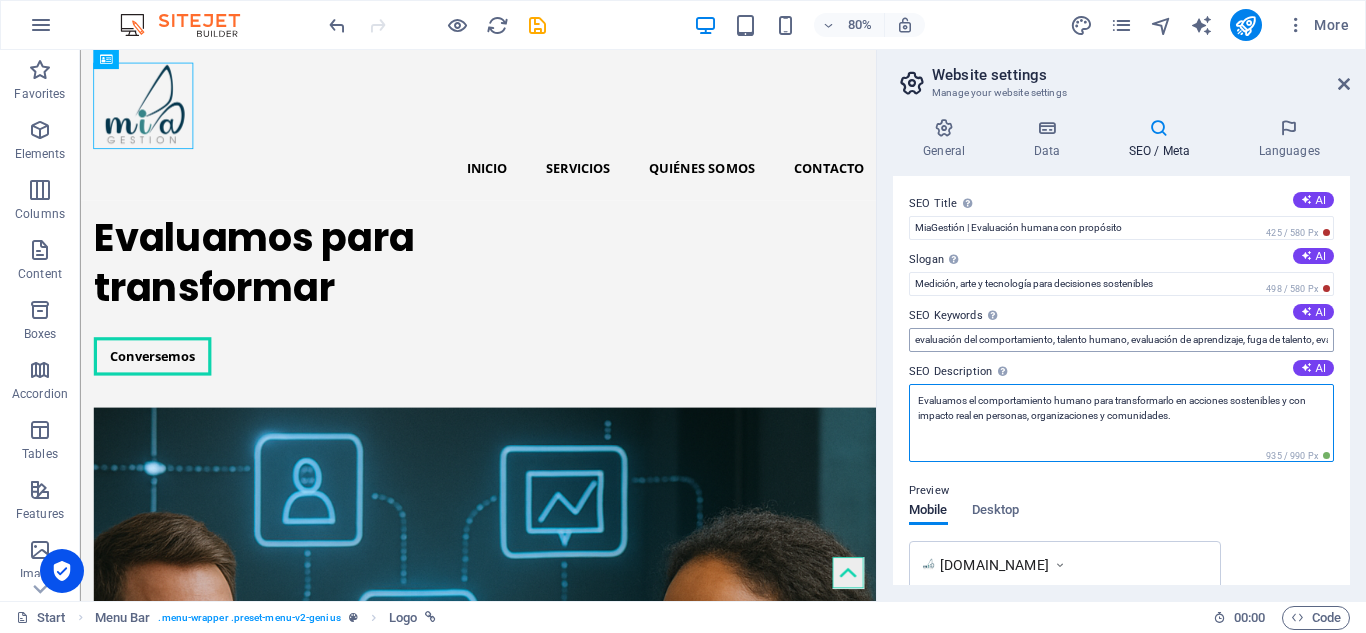 type on "Evaluamos el comportamiento humano para transformarlo en acciones sostenibles y con impacto real en personas, organizaciones y comunidades." 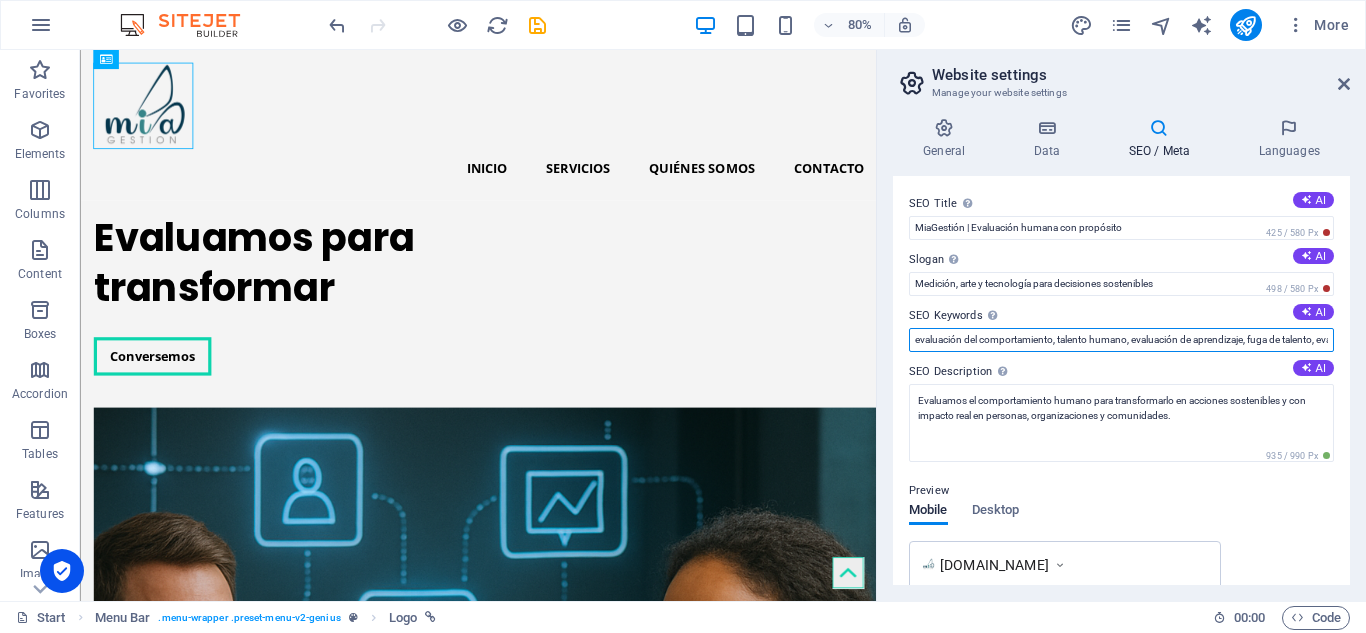 click on "evaluación del comportamiento, talento humano, evaluación de aprendizaje, fuga de talento, evaluación de impacto, decisiones estratégicas, proyectos educativos, psicometría, dashboards, datos accionables" at bounding box center (1121, 340) 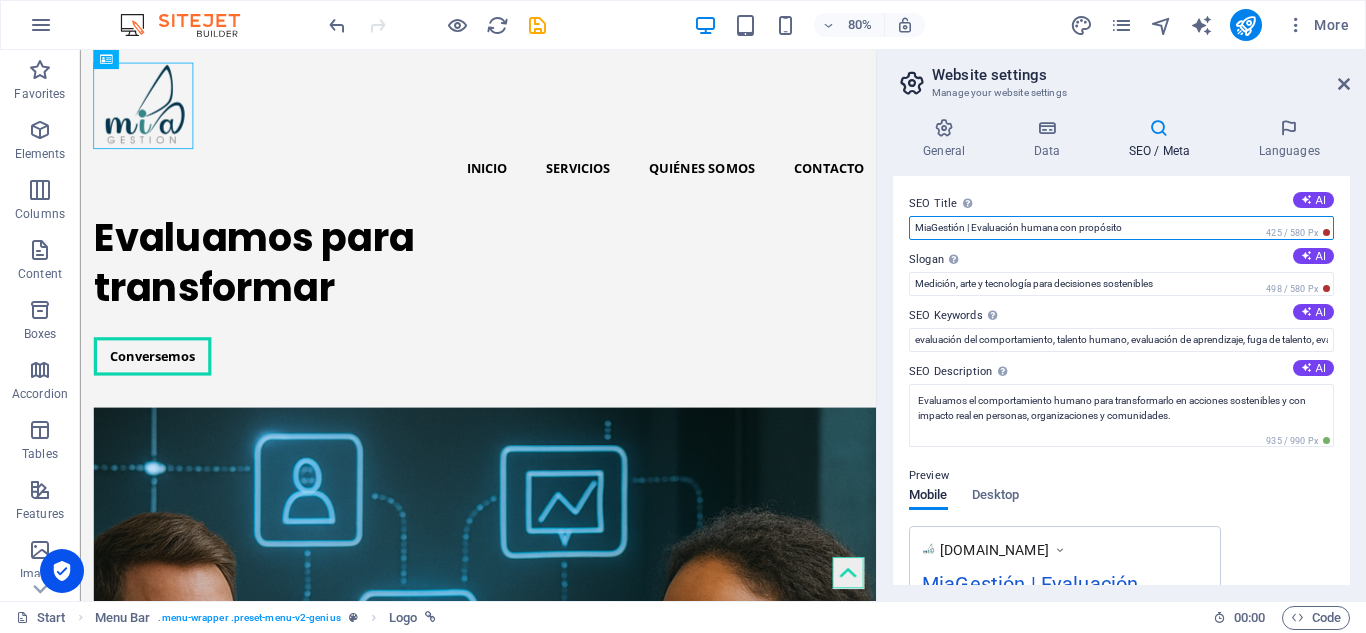 click on "MiaGestión | Evaluación humana con propósito" at bounding box center (1121, 228) 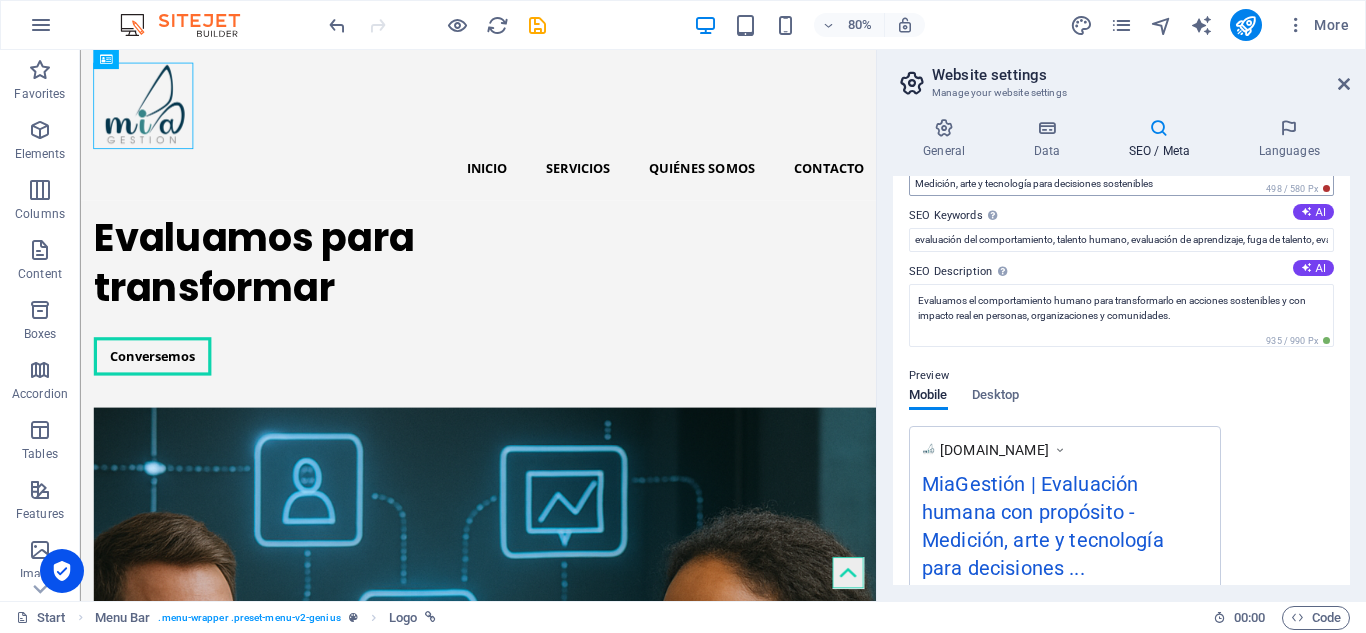 scroll, scrollTop: 200, scrollLeft: 0, axis: vertical 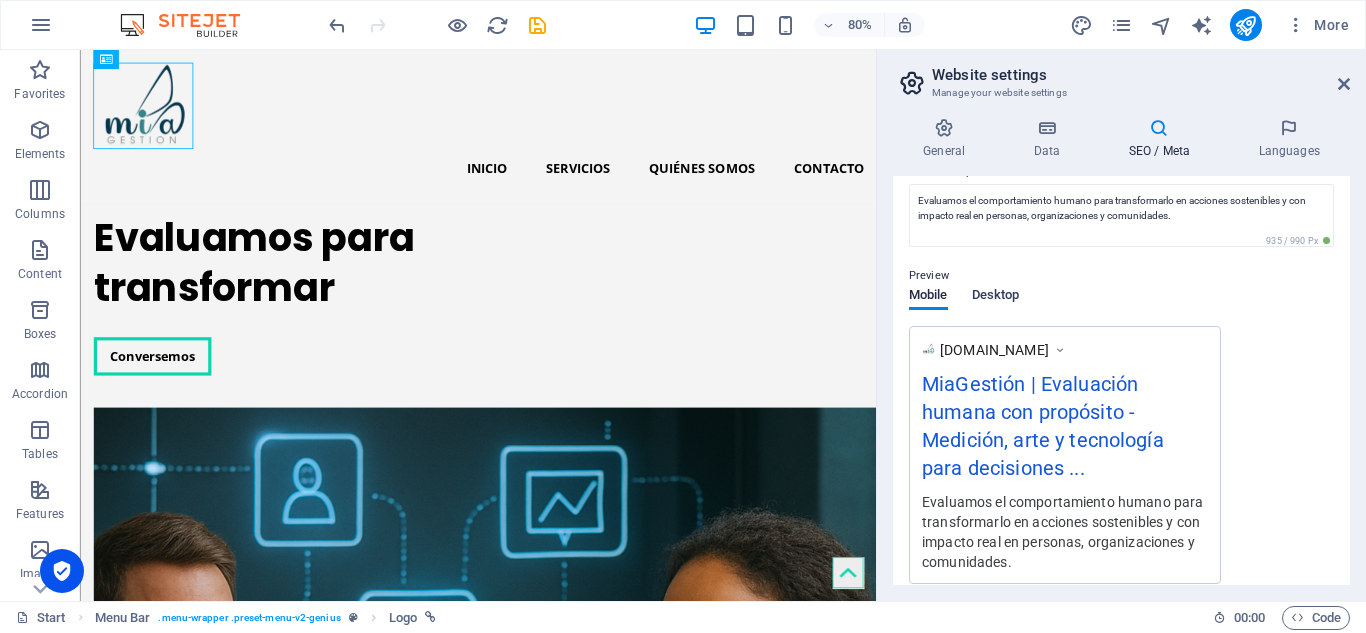 click on "Desktop" at bounding box center (996, 297) 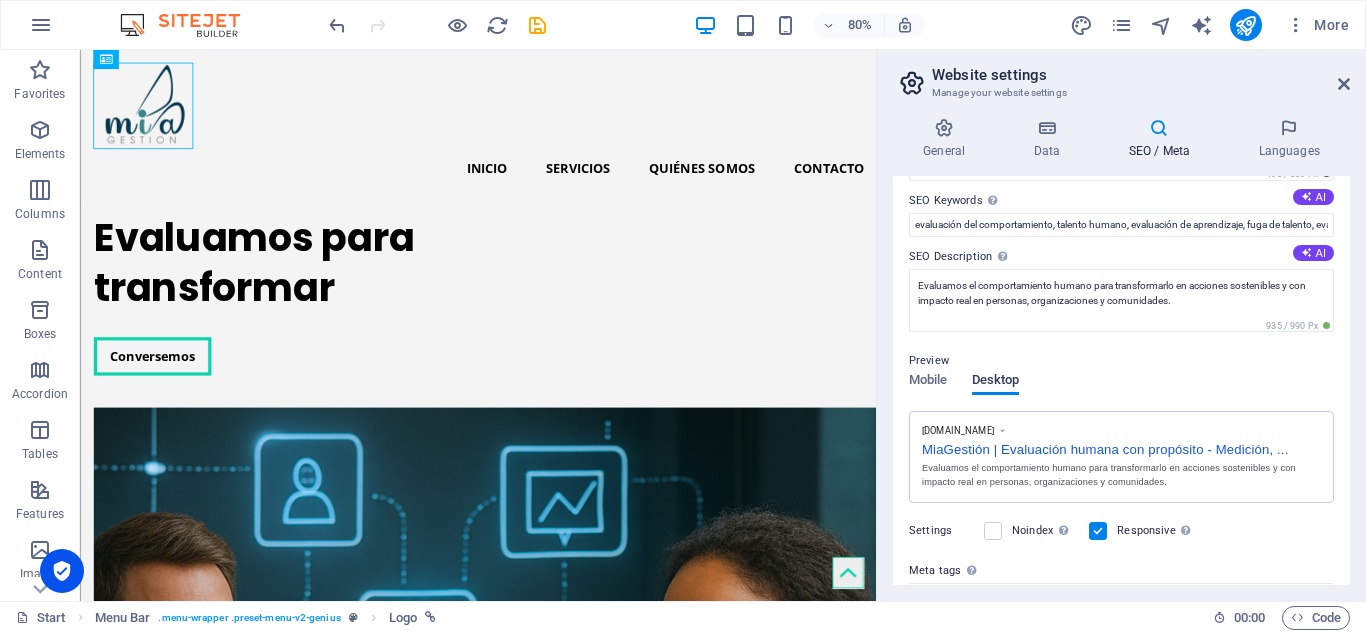 scroll, scrollTop: 0, scrollLeft: 0, axis: both 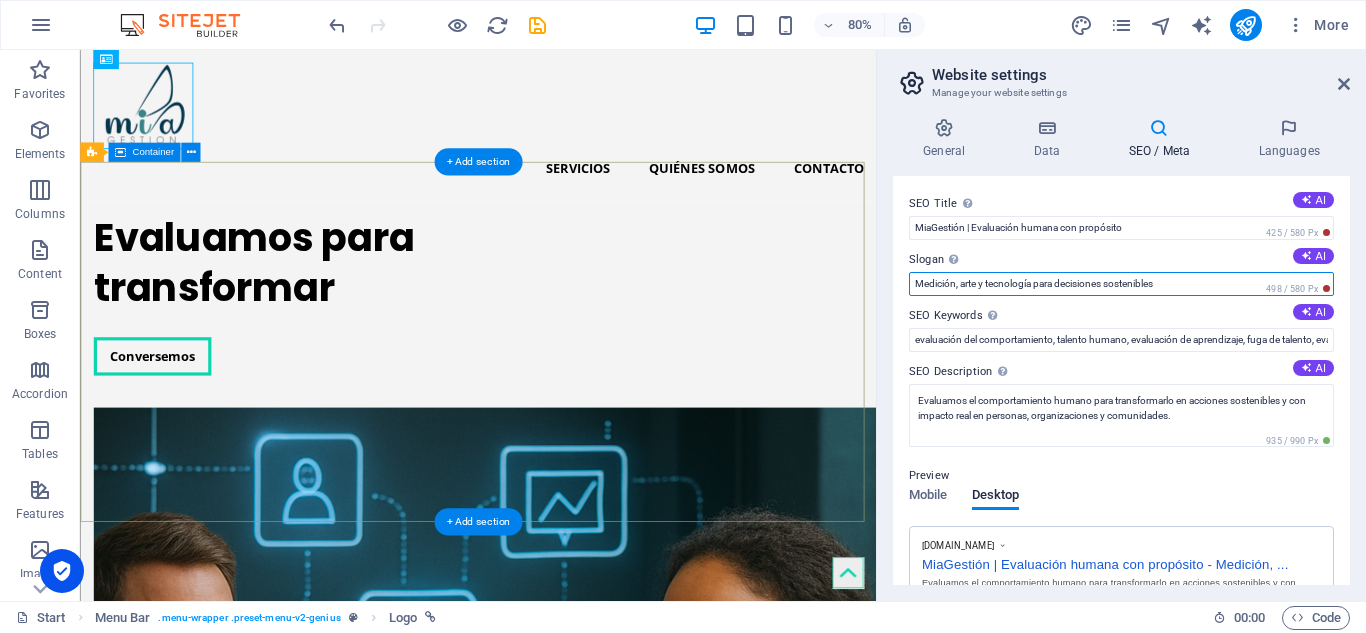 drag, startPoint x: 1248, startPoint y: 332, endPoint x: 1023, endPoint y: 347, distance: 225.49945 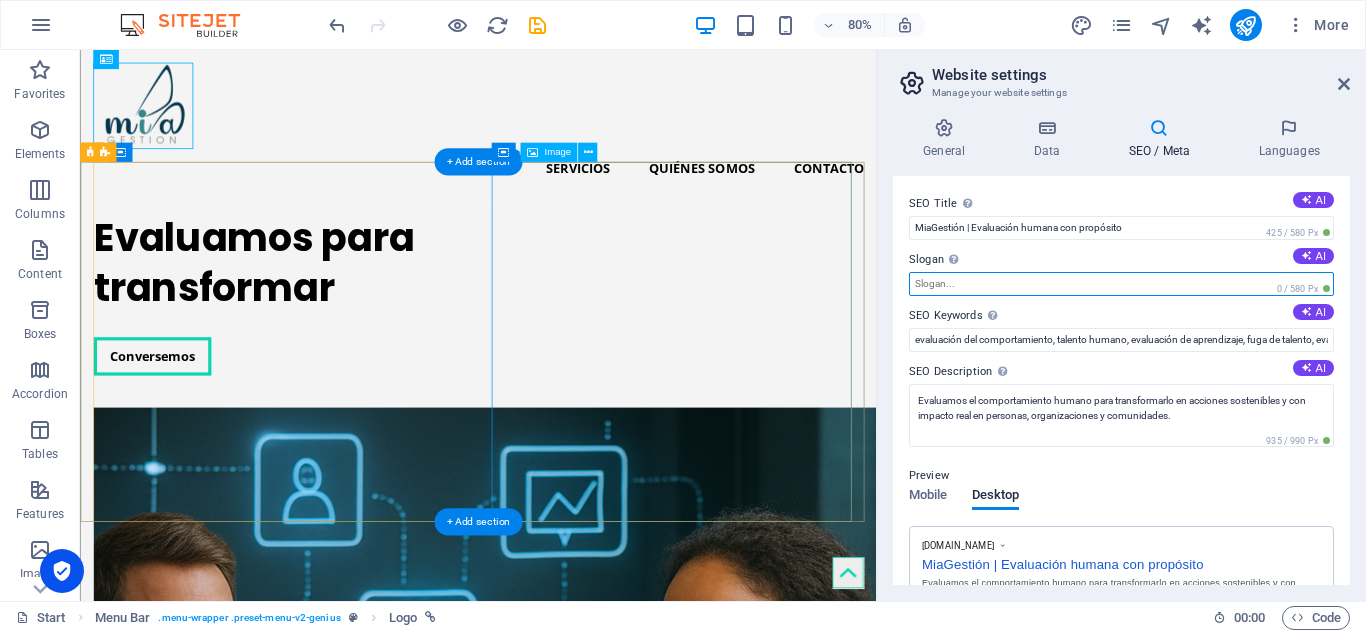 paste on "Medición, arte y tecnología para decisiones sostenibles" 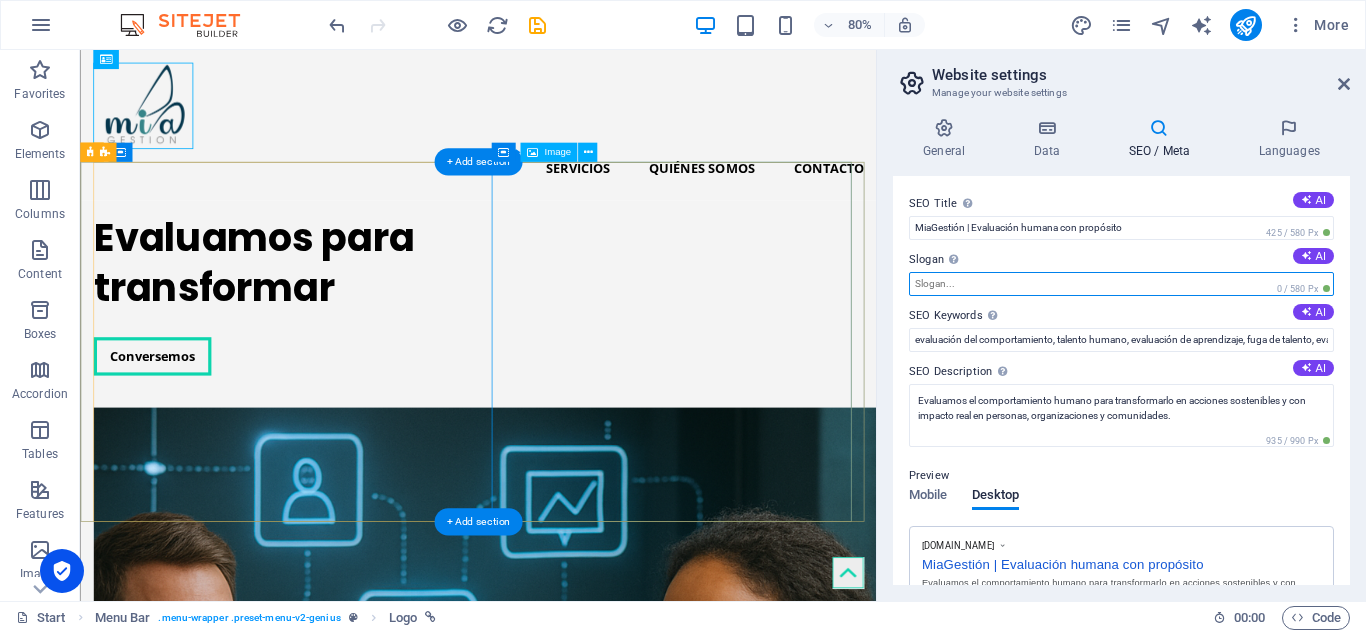 type on "Medición, arte y tecnología para decisiones sostenibles" 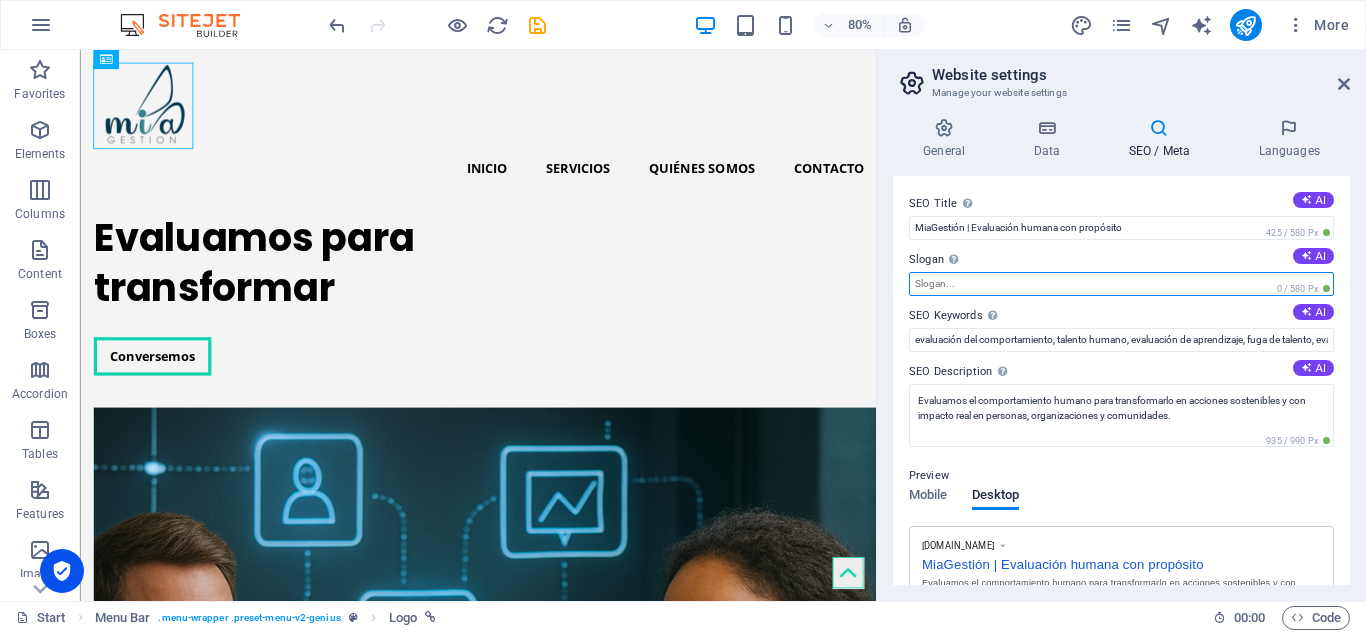 paste on "Medición, arte y tecnología para decisiones sostenibles" 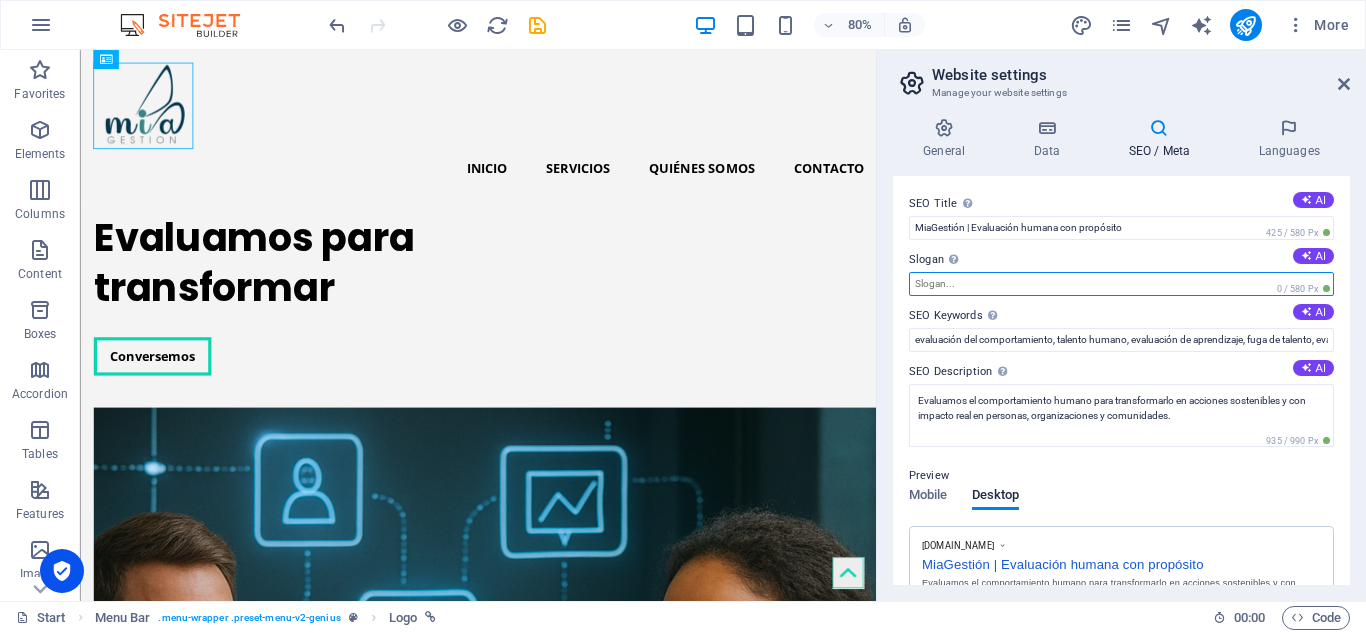 type on "Medición, arte y tecnología para decisiones sostenibles" 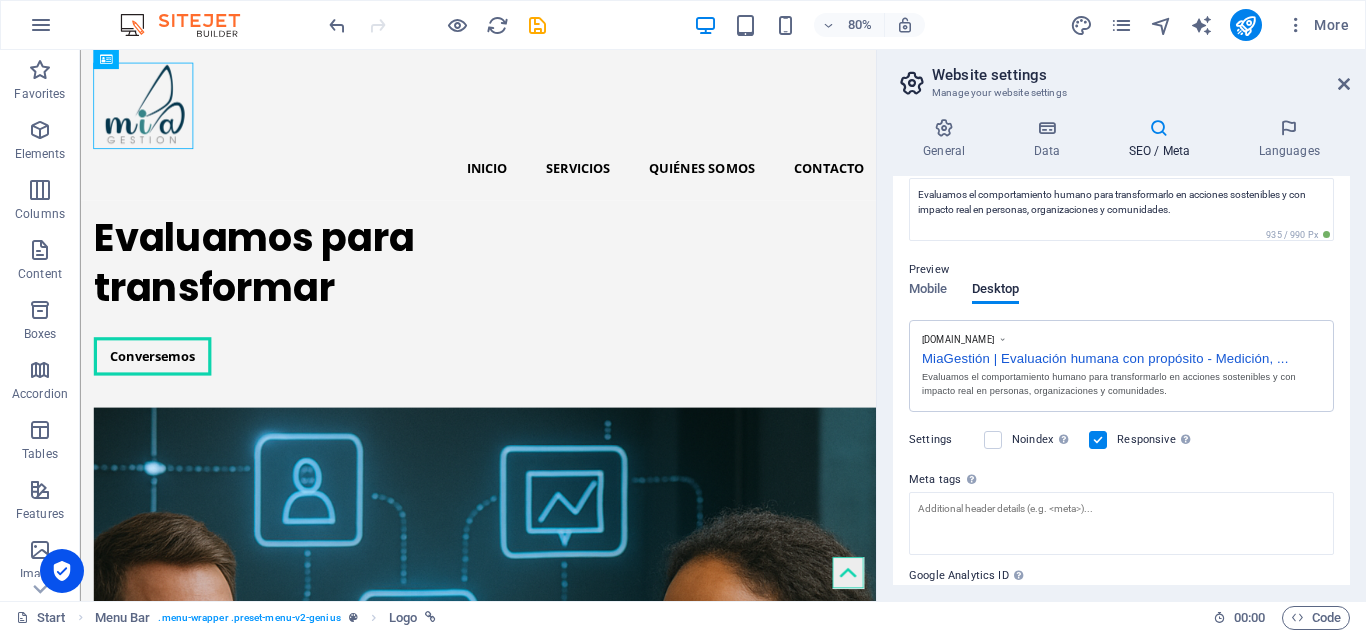scroll, scrollTop: 205, scrollLeft: 0, axis: vertical 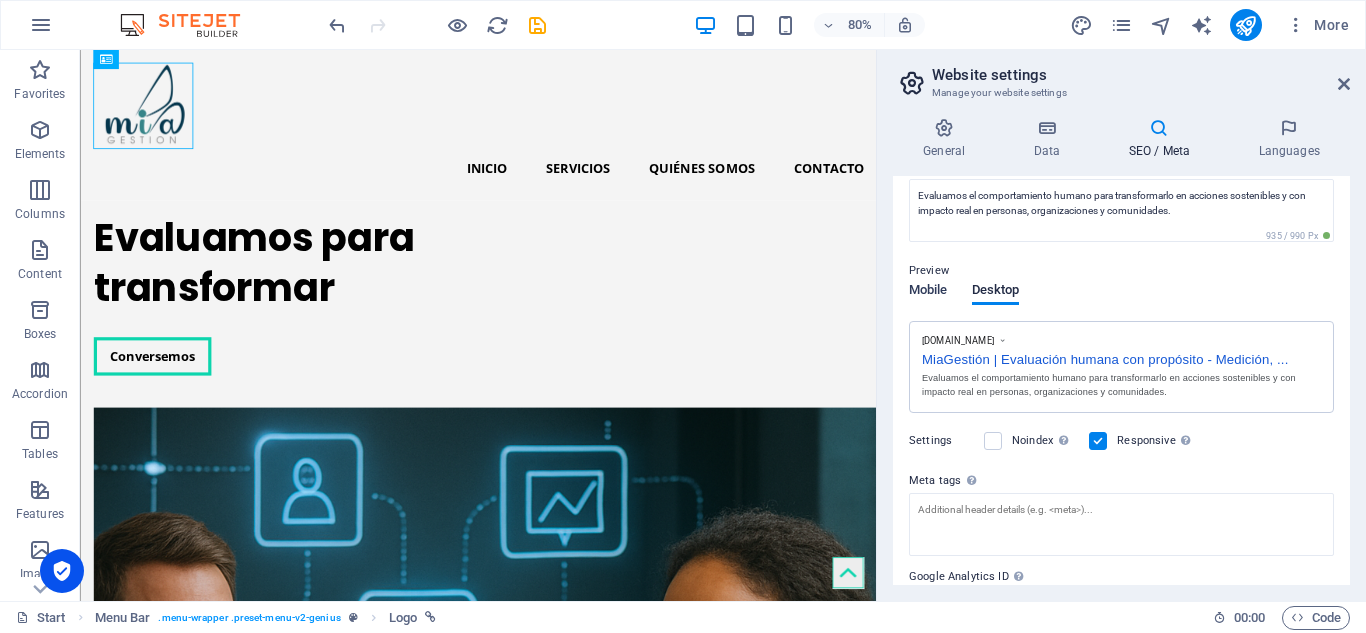 click on "Mobile" at bounding box center [928, 292] 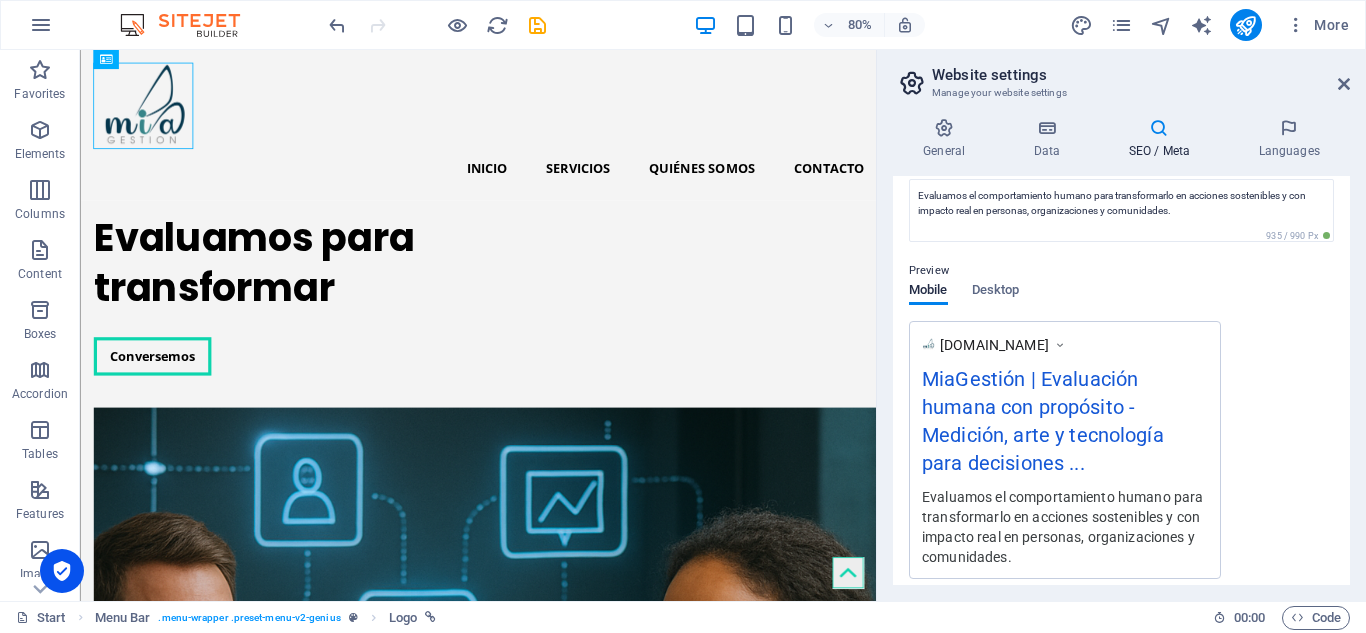 type 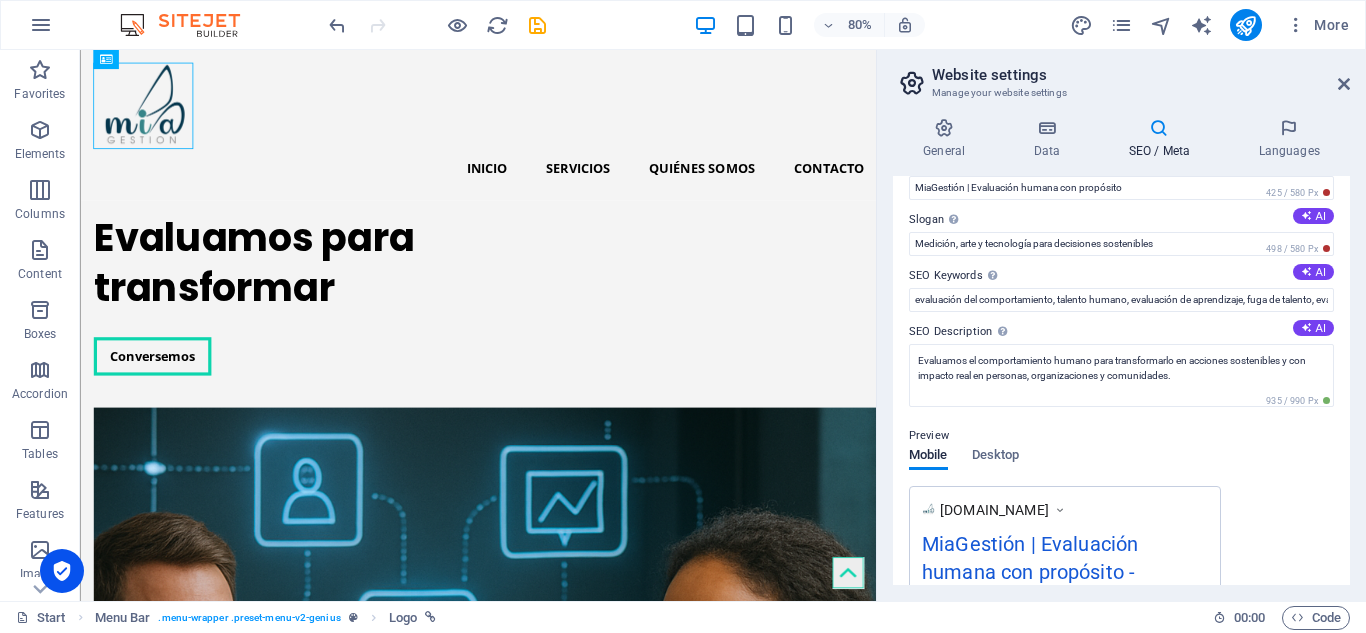 scroll, scrollTop: 0, scrollLeft: 0, axis: both 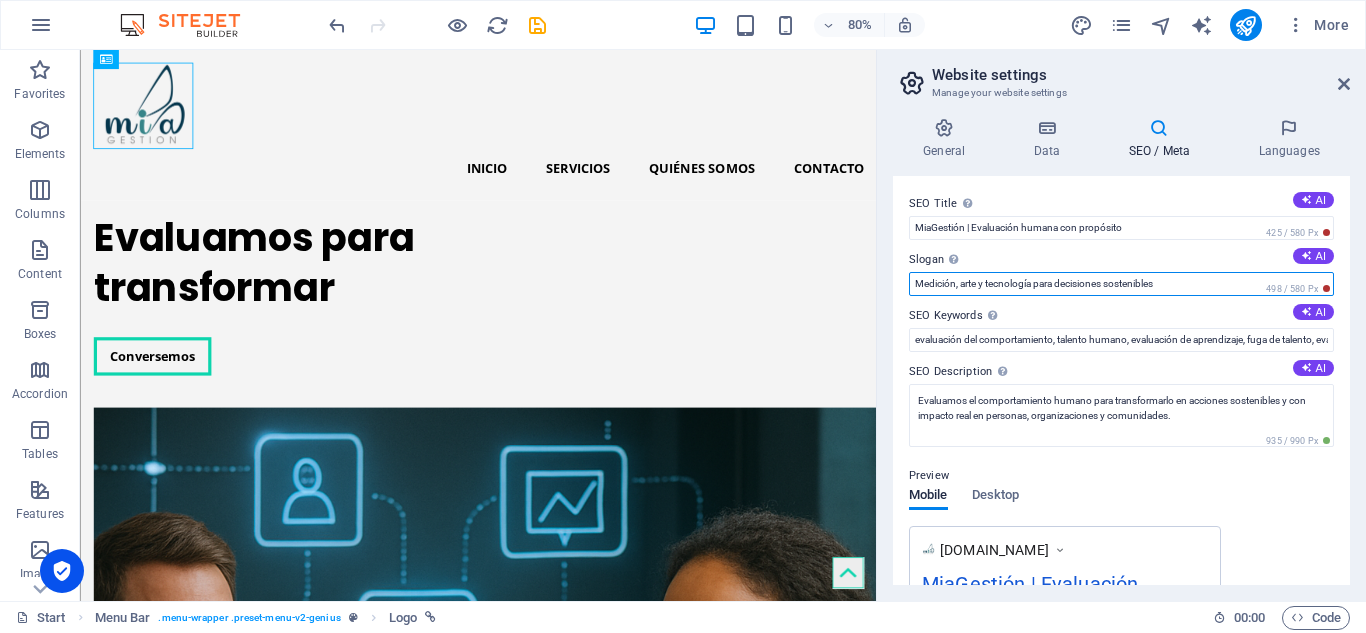 drag, startPoint x: 1166, startPoint y: 286, endPoint x: 900, endPoint y: 286, distance: 266 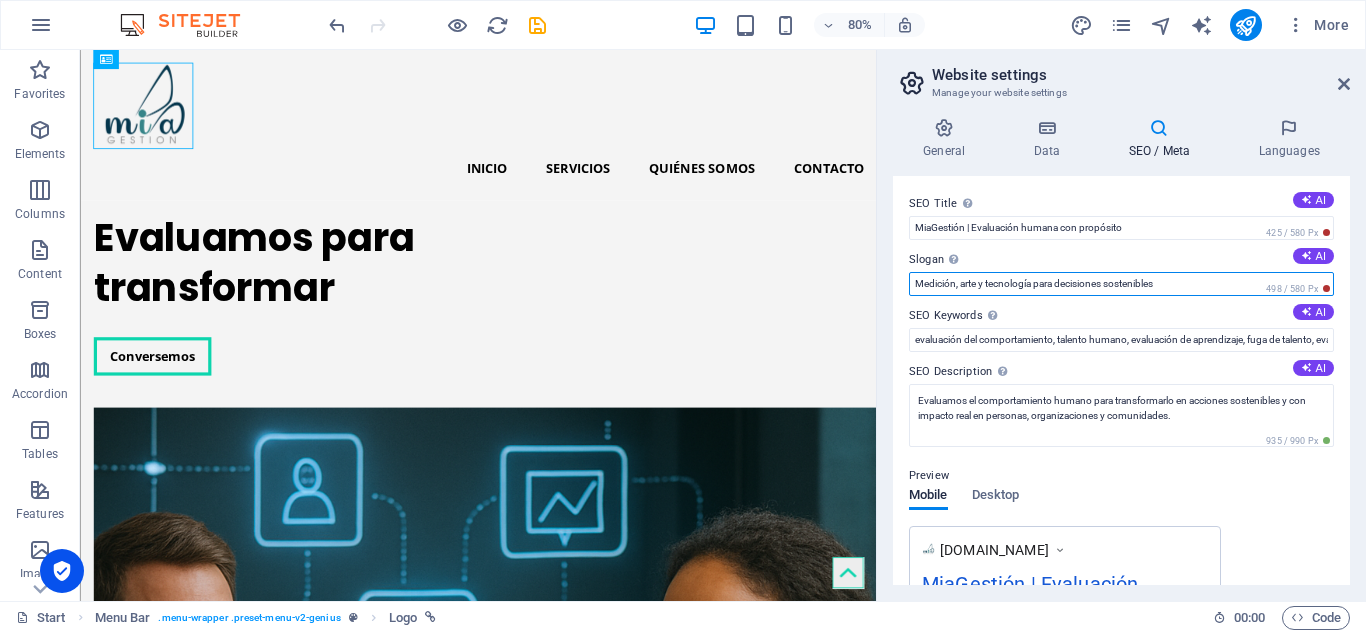 click on "SEO Title The title of your website - make it something that stands out in search engine results. AI MiaGestión | Evaluación humana con propósito 425 / 580 Px Slogan The slogan of your website. AI Medición, arte y tecnología para decisiones sostenibles 498 / 580 Px SEO Keywords Comma-separated list of keywords representing your website. AI evaluación del comportamiento, talento humano, evaluación de aprendizaje, fuga [PERSON_NAME], evaluación de impacto, decisiones estratégicas, proyectos educativos, psicometría, dashboards, datos accionables SEO Description Describe the contents of your website - this is crucial for search engines and SEO! AI Evaluamos el comportamiento humano para transformarlo en acciones sostenibles y con impacto real en personas, organizaciones y comunidades. 935 / 990 Px Preview Mobile Desktop [DOMAIN_NAME] MiaGestión | Evaluación humana con propósito - Medición, arte y tecnología para decisiones ... Settings Noindex Responsive Meta tags Google Analytics ID" at bounding box center (1121, 380) 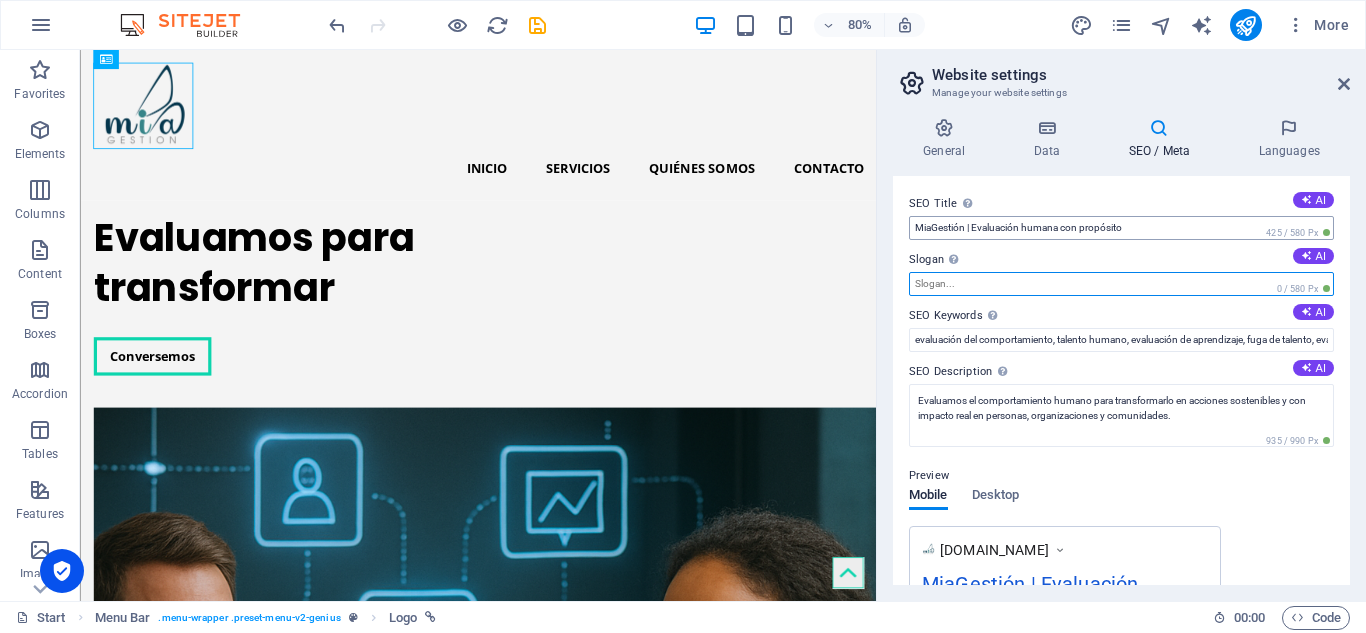 type 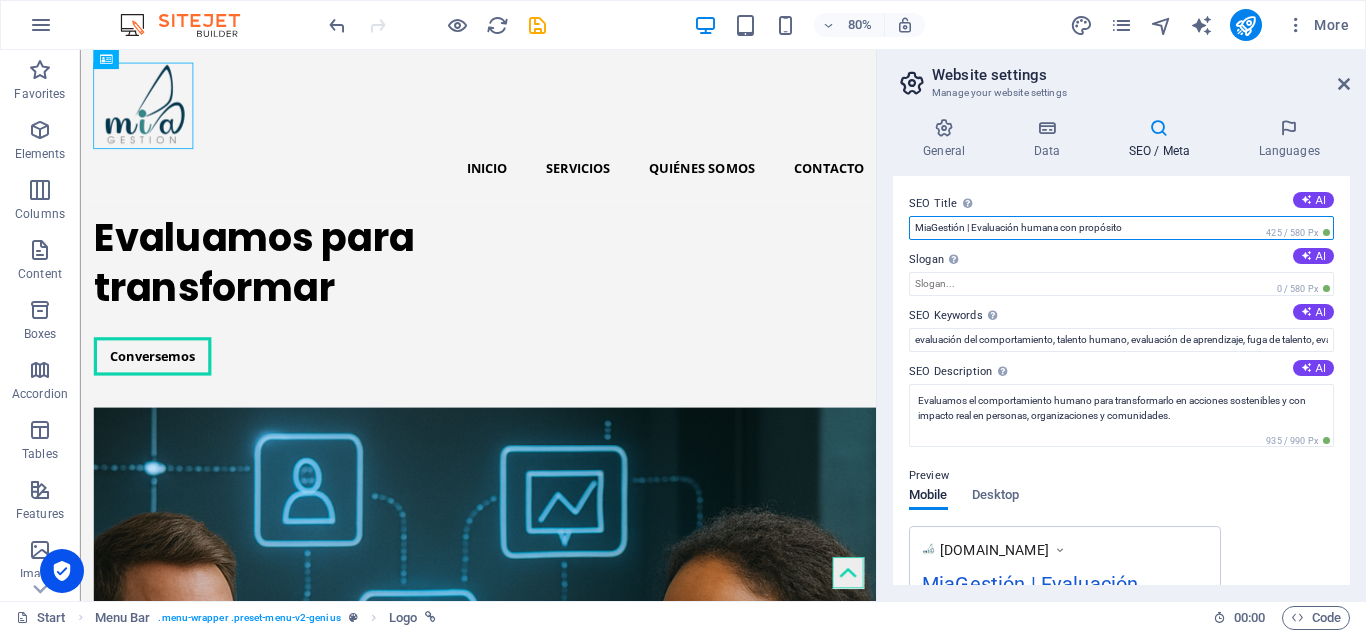 click on "MiaGestión | Evaluación humana con propósito" at bounding box center (1121, 228) 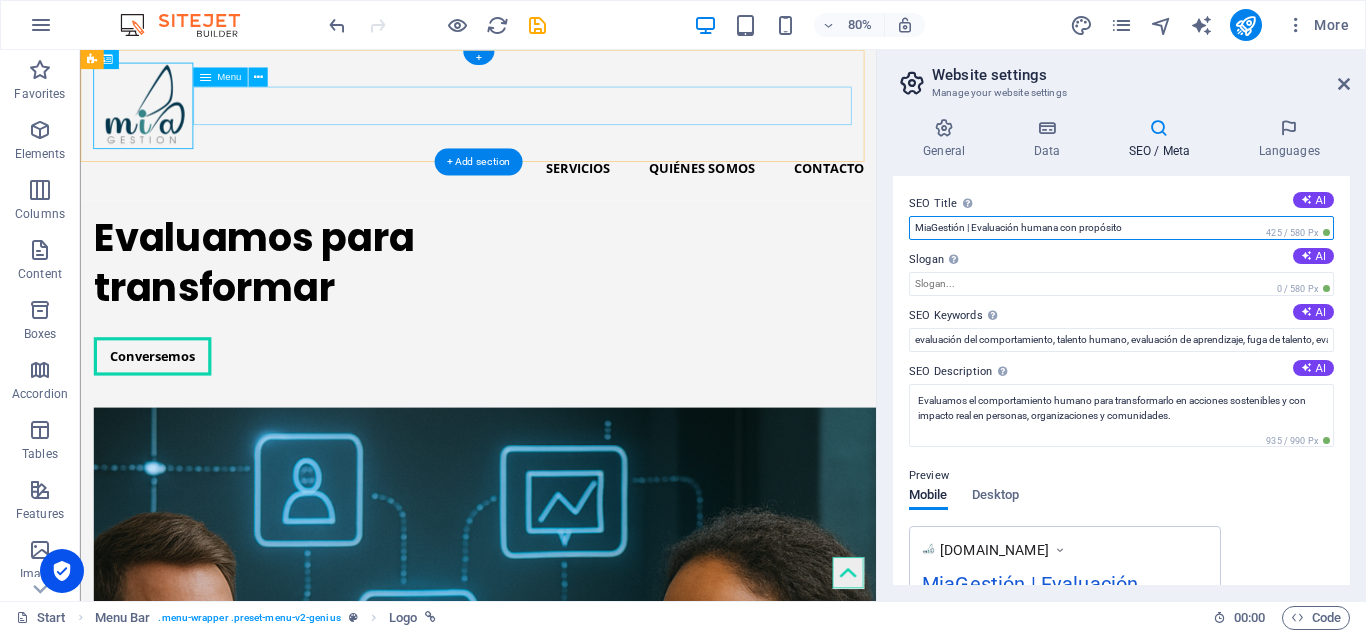 paste on "mos el comportamiento humano con impac" 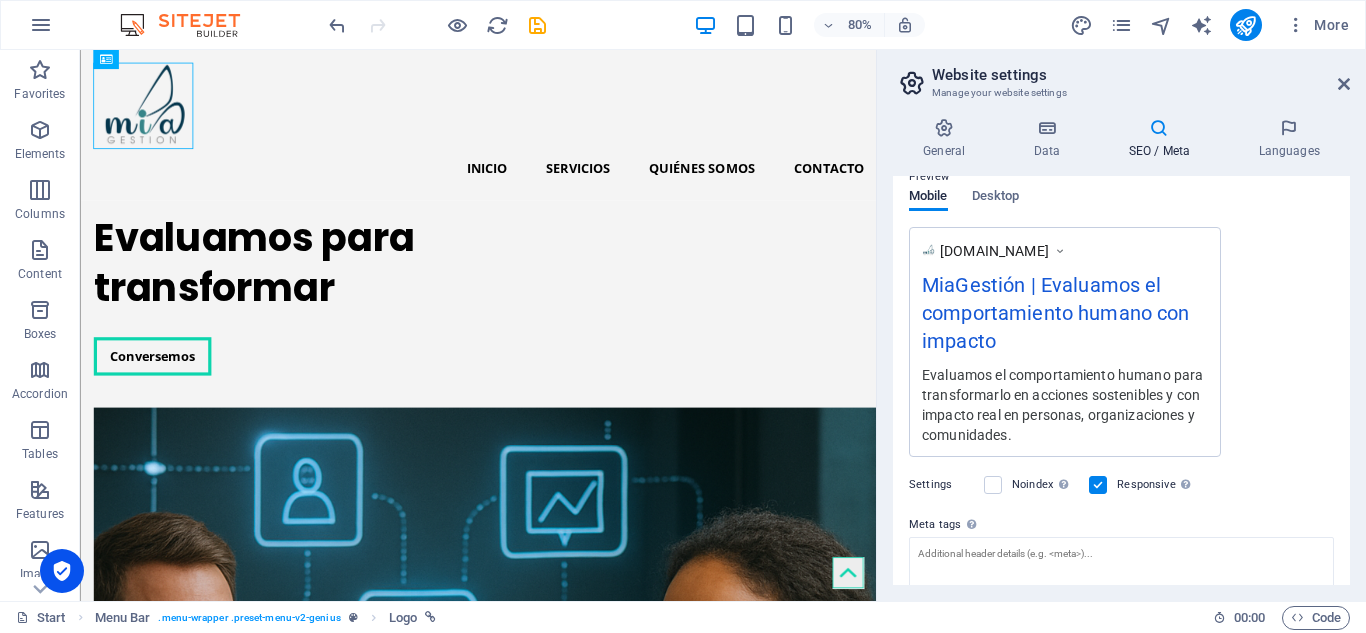 scroll, scrollTop: 300, scrollLeft: 0, axis: vertical 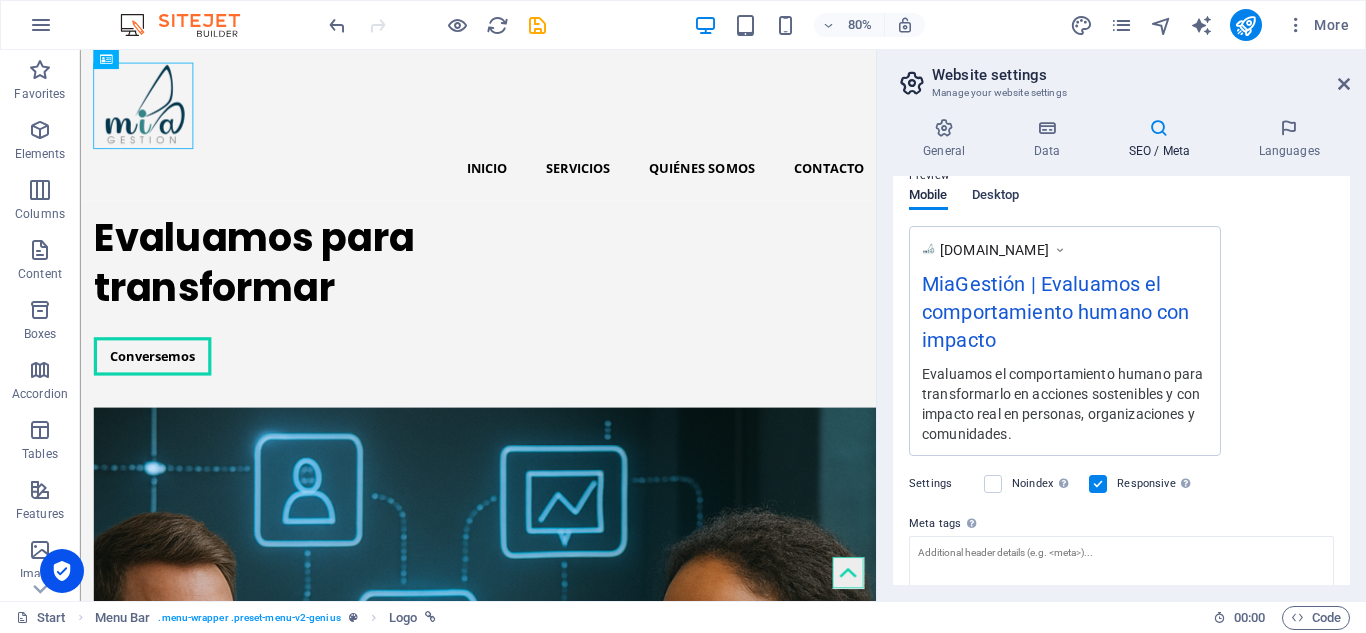 type on "MiaGestión | Evaluamos el comportamiento humano con impacto" 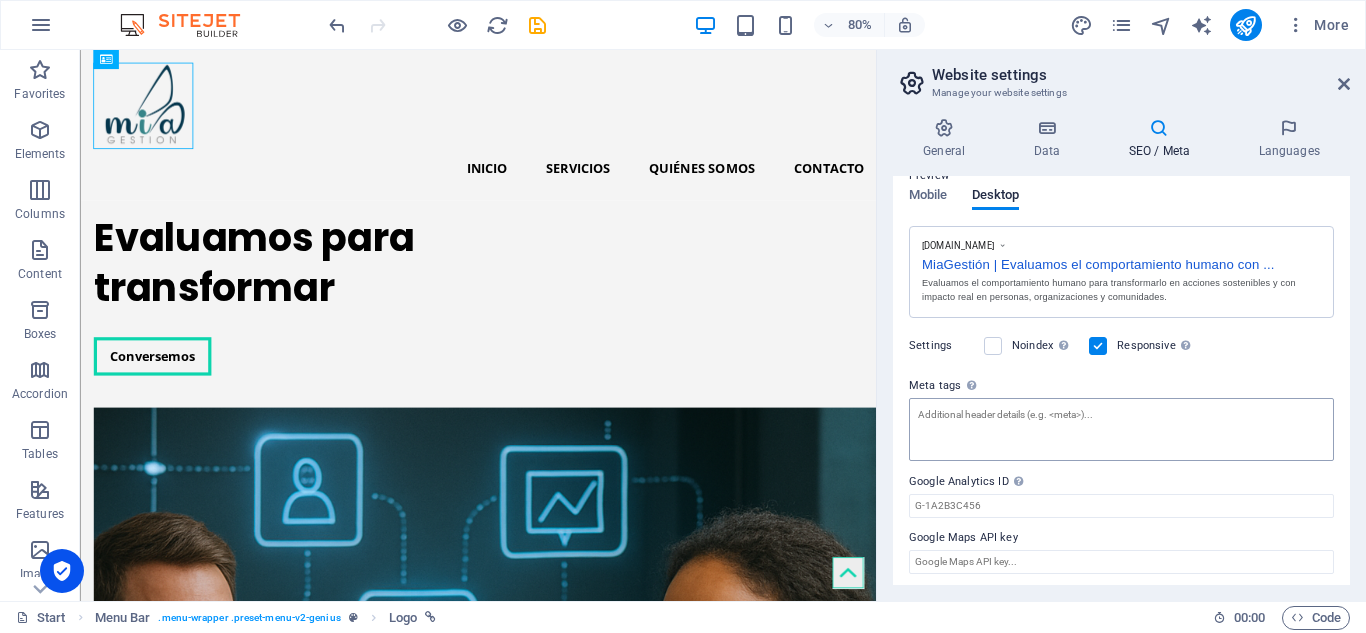 type 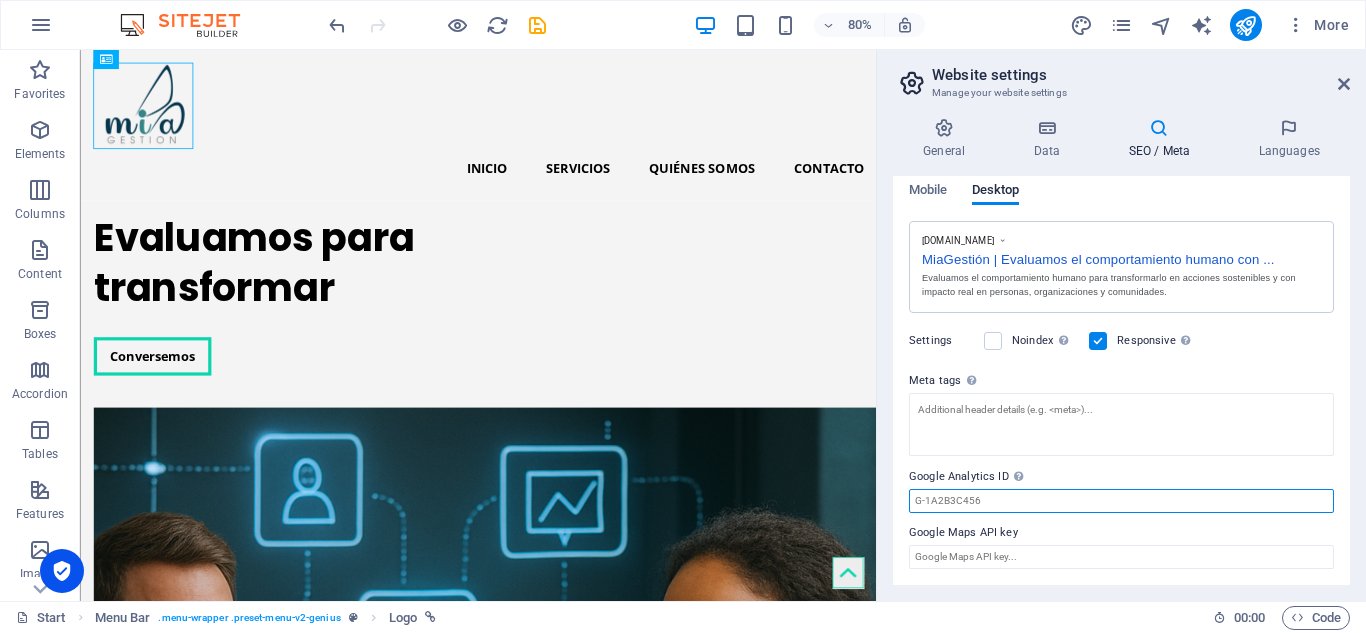click on "Google Analytics ID Please only add the Google Analytics ID. We automatically include the ID in the tracking snippet. The Analytics ID looks similar to e.g. G-1A2B3C456" at bounding box center (1121, 501) 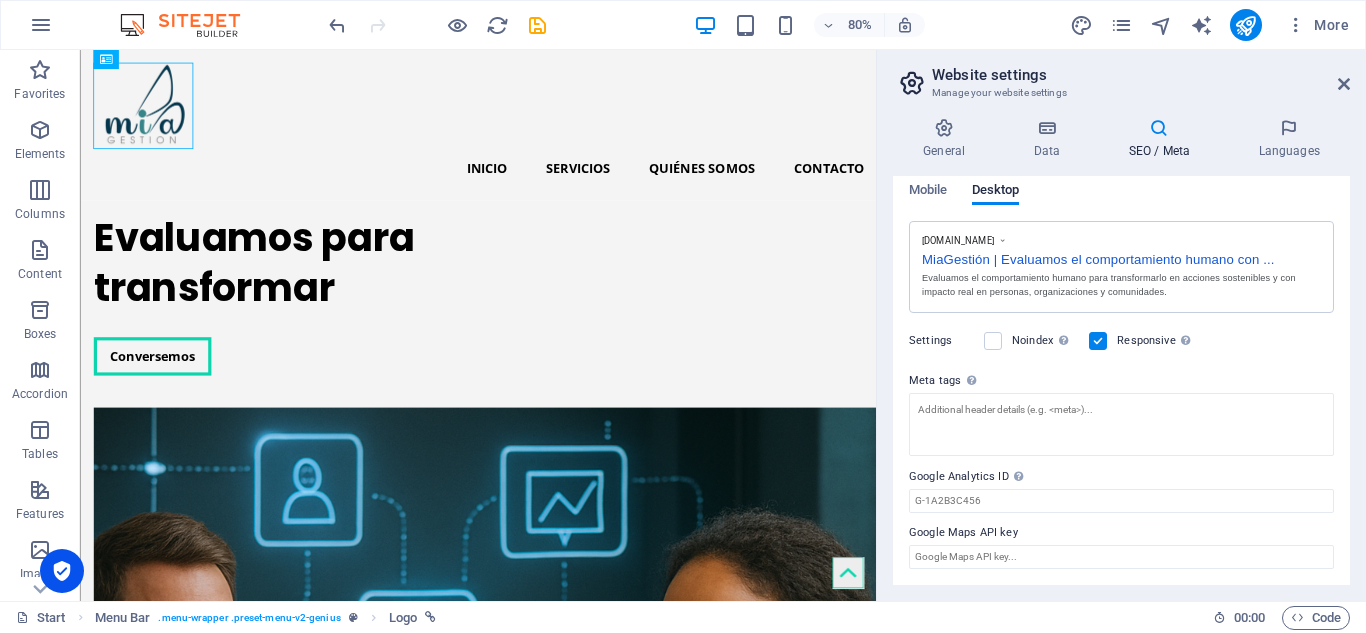 click on "SEO Title The title of your website - make it something that stands out in search engine results. AI MiaGestión | Evaluamos el comportamiento humano con impacto 586 / 580 Px Slogan The slogan of your website. AI 0 / 580 Px SEO Keywords Comma-separated list of keywords representing your website. AI evaluación del comportamiento, talento humano, evaluación de aprendizaje, fuga [PERSON_NAME], evaluación de impacto, decisiones estratégicas, proyectos educativos, psicometría, dashboards, datos accionables SEO Description Describe the contents of your website - this is crucial for search engines and SEO! AI Evaluamos el comportamiento humano para transformarlo en acciones sostenibles y con impacto real en personas, organizaciones y comunidades. 935 / 990 Px Preview Mobile Desktop [DOMAIN_NAME] MiaGestión | Evaluamos el comportamiento humano con ... Evaluamos el comportamiento humano para transformarlo en acciones sostenibles y con impacto real en personas, organizaciones y comunidades. Settings Noindex" at bounding box center [1121, 380] 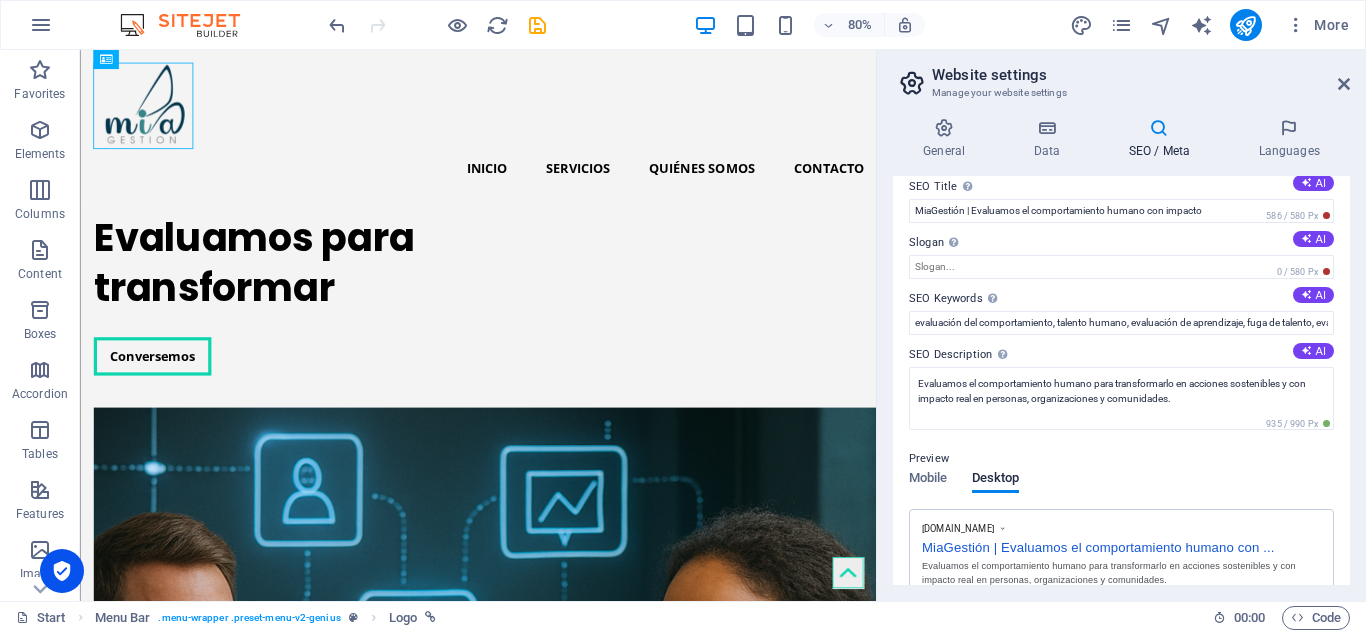 scroll, scrollTop: 0, scrollLeft: 0, axis: both 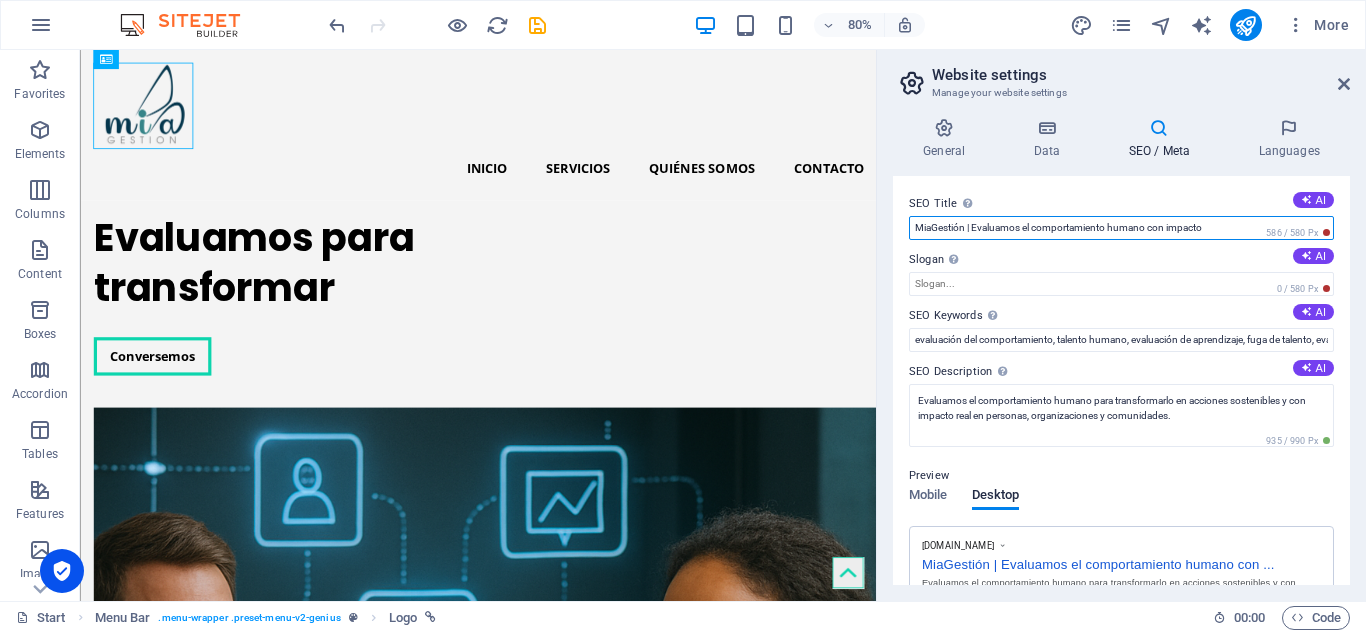 drag, startPoint x: 1208, startPoint y: 229, endPoint x: 1004, endPoint y: 214, distance: 204.55072 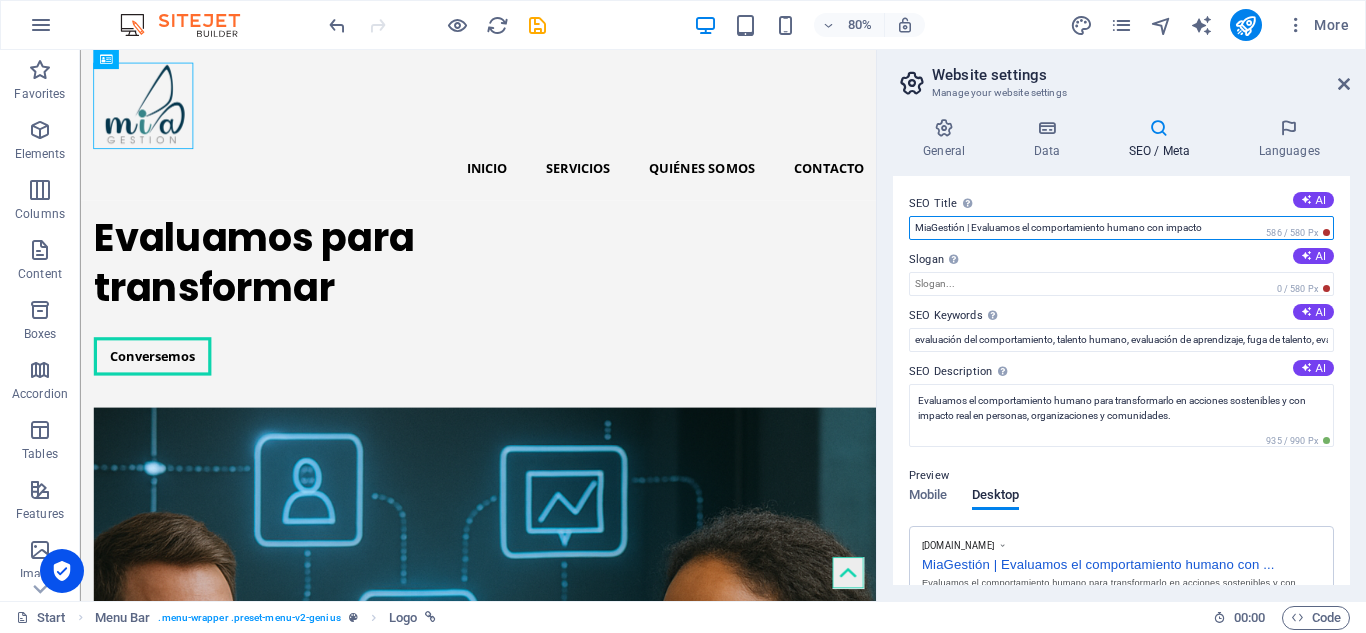 click on "SEO Title The title of your website - make it something that stands out in search engine results. AI MiaGestión | Evaluamos el comportamiento humano con impacto 586 / 580 Px" at bounding box center [1121, 216] 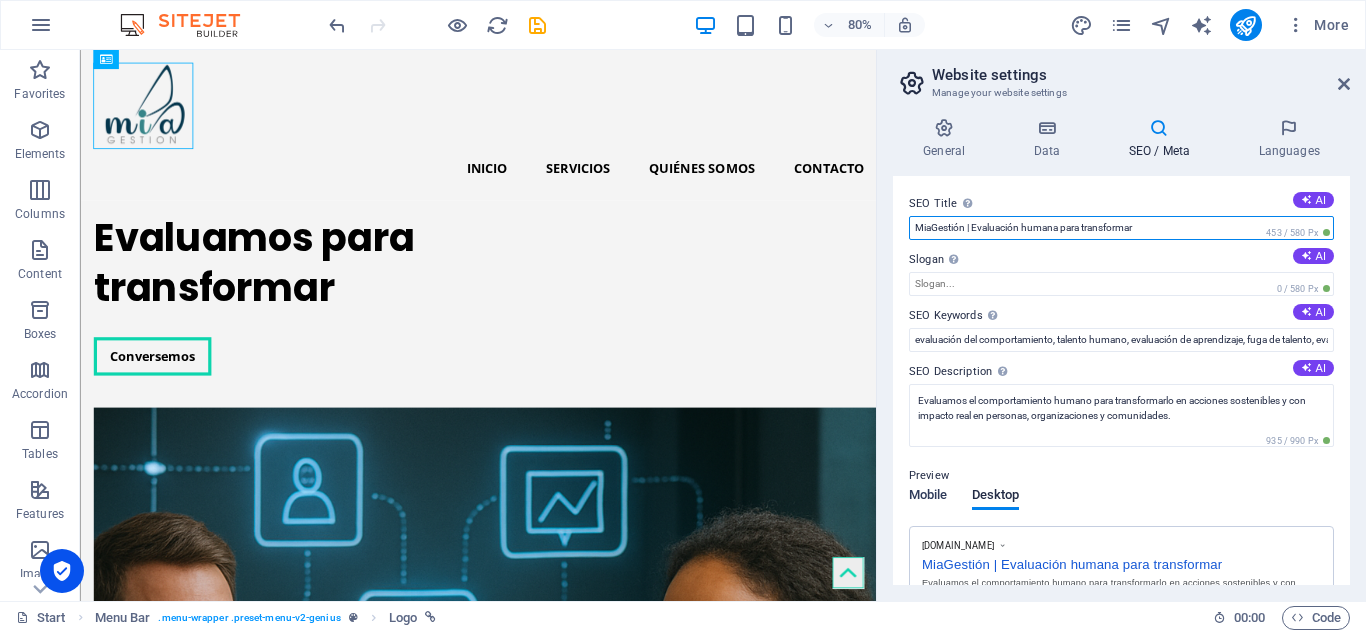 type on "MiaGestión | Evaluación humana para transformar" 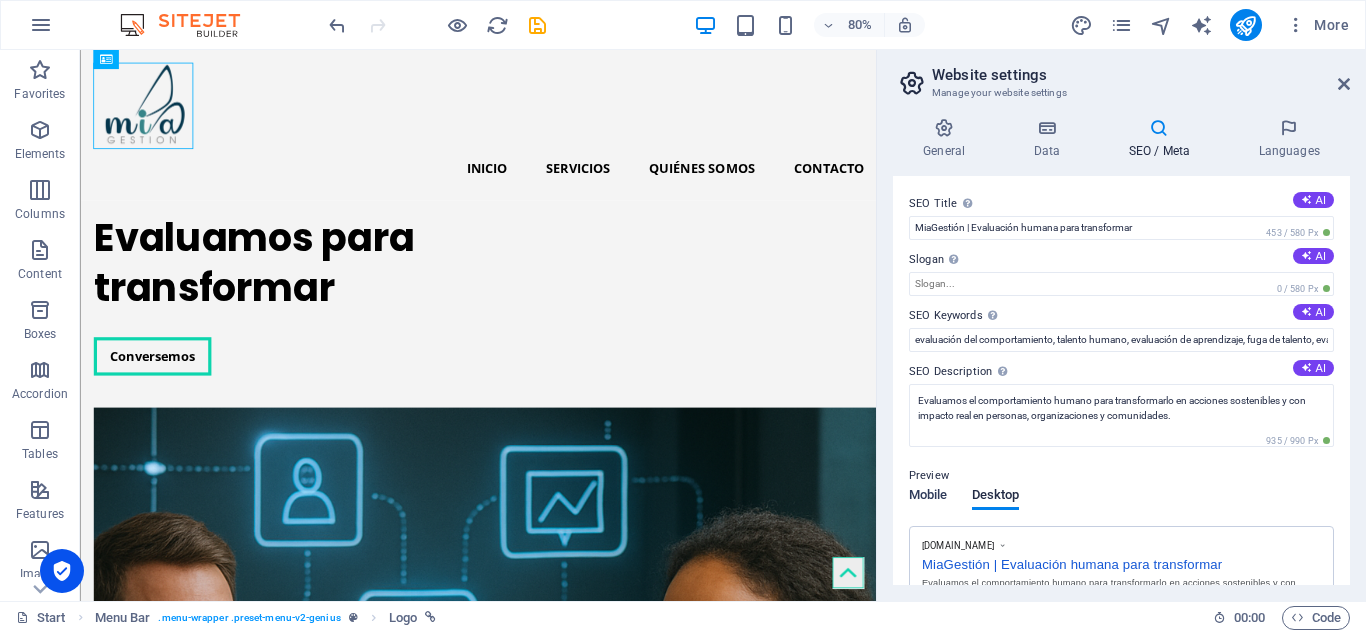 click on "Mobile" at bounding box center [928, 497] 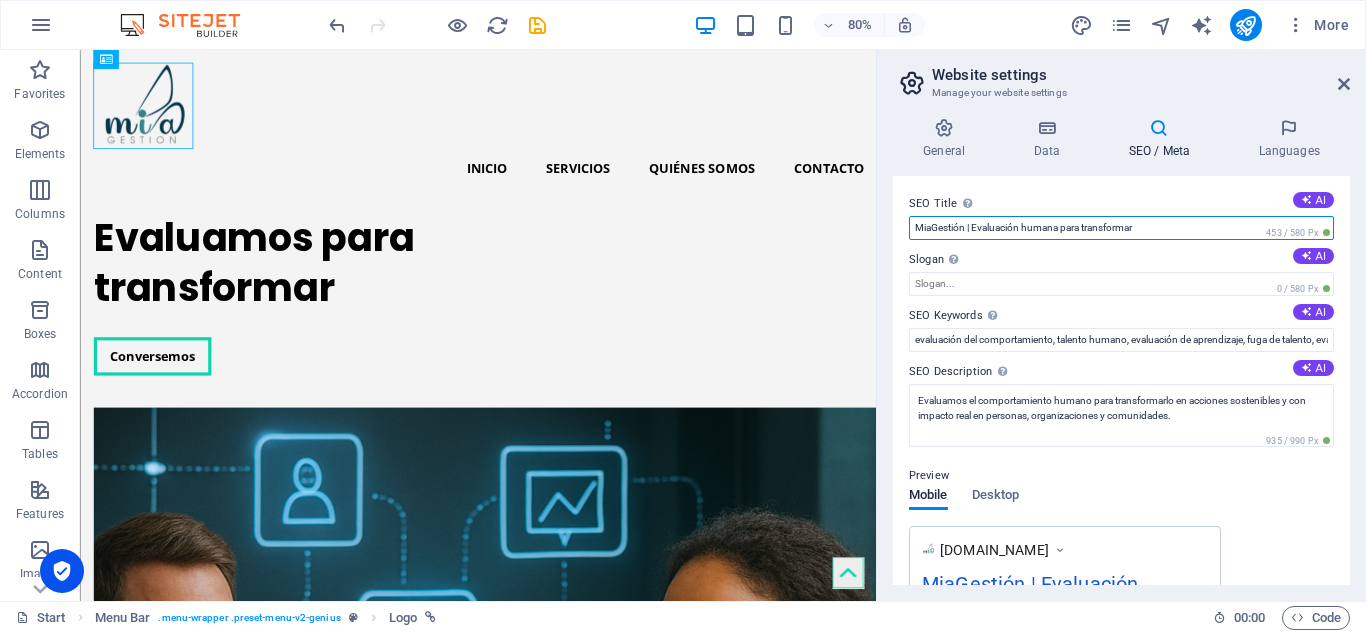drag, startPoint x: 1163, startPoint y: 228, endPoint x: 878, endPoint y: 235, distance: 285.08594 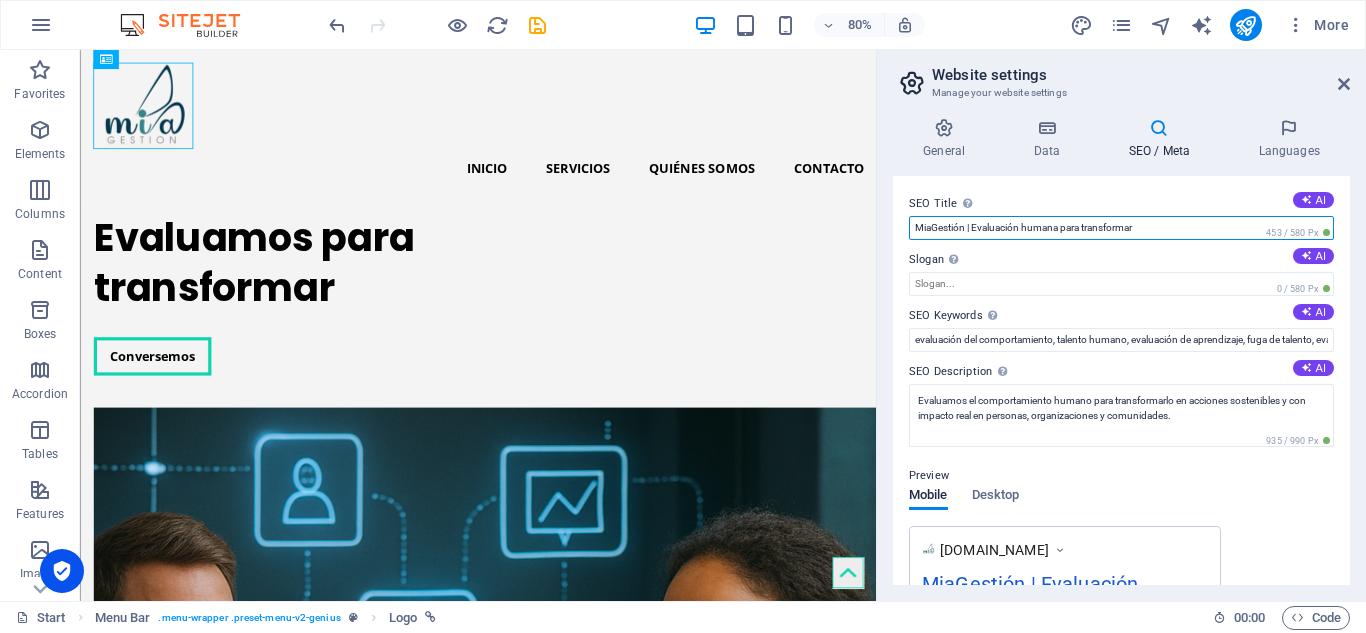 click on "Website settings Manage your website settings  General  Data  SEO / Meta  Languages Website name [DOMAIN_NAME] Logo Drag files here, click to choose files or select files from Files or our free stock photos & videos Select files from the file manager, stock photos, or upload file(s) Upload Favicon Set the favicon of your website here. A favicon is a small icon shown in the browser tab next to your website title. It helps visitors identify your website. Drag files here, click to choose files or select files from Files or our free stock photos & videos Select files from the file manager, stock photos, or upload file(s) Upload Preview Image (Open Graph) This image will be shown when the website is shared on social networks Drag files here, click to choose files or select files from Files or our free stock photos & videos Select files from the file manager, stock photos, or upload file(s) Upload Contact data for this website. This can be used everywhere on the website and will update automatically. [GEOGRAPHIC_DATA]" at bounding box center (1121, 325) 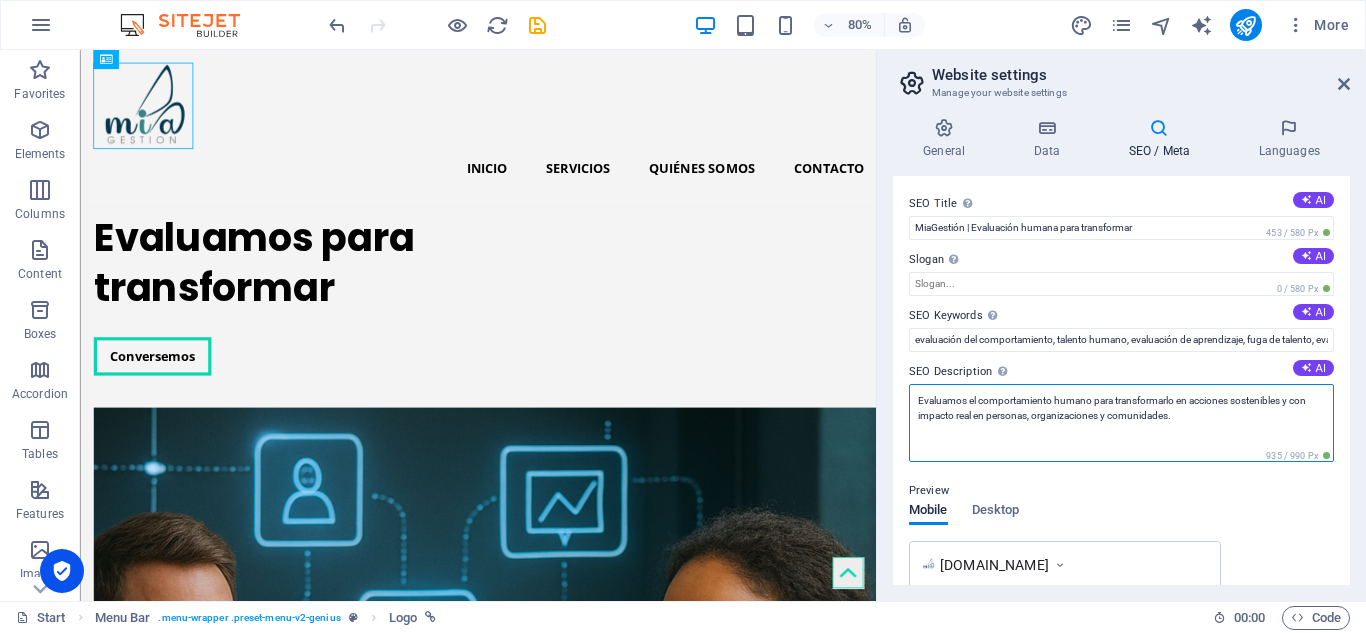 drag, startPoint x: 1189, startPoint y: 419, endPoint x: 1062, endPoint y: 404, distance: 127.88276 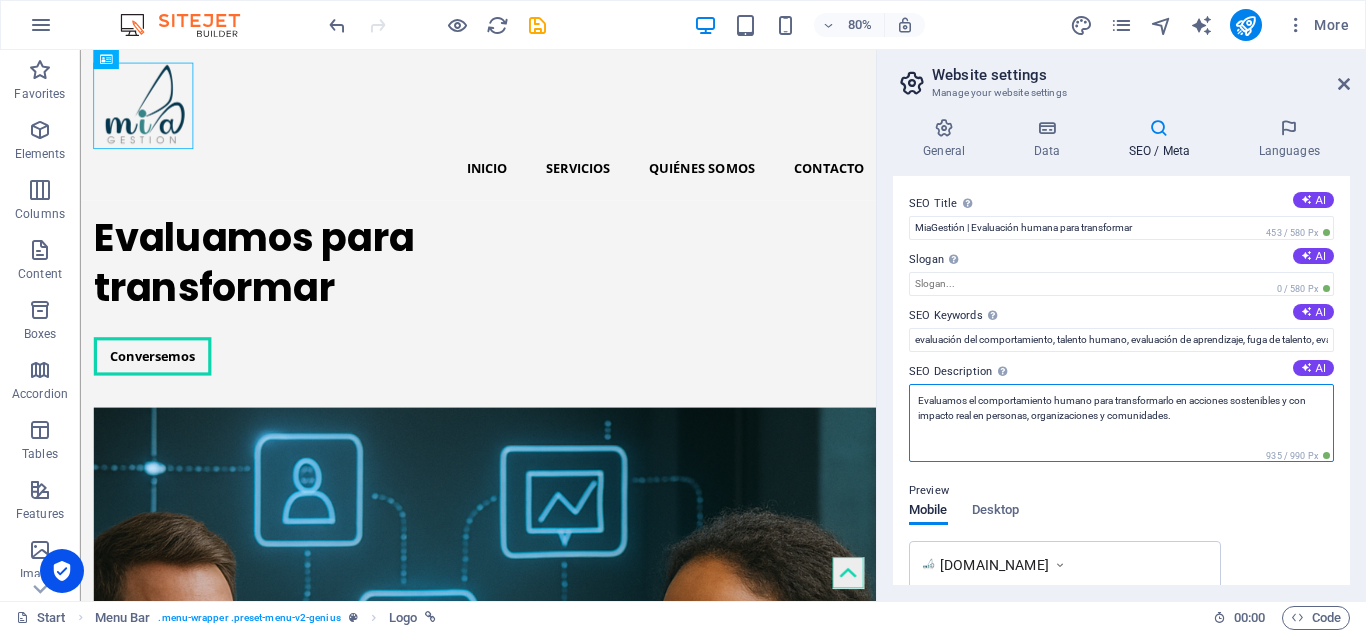 click on "Evaluamos el comportamiento humano para transformarlo en acciones sostenibles y con impacto real en personas, organizaciones y comunidades." at bounding box center [1121, 423] 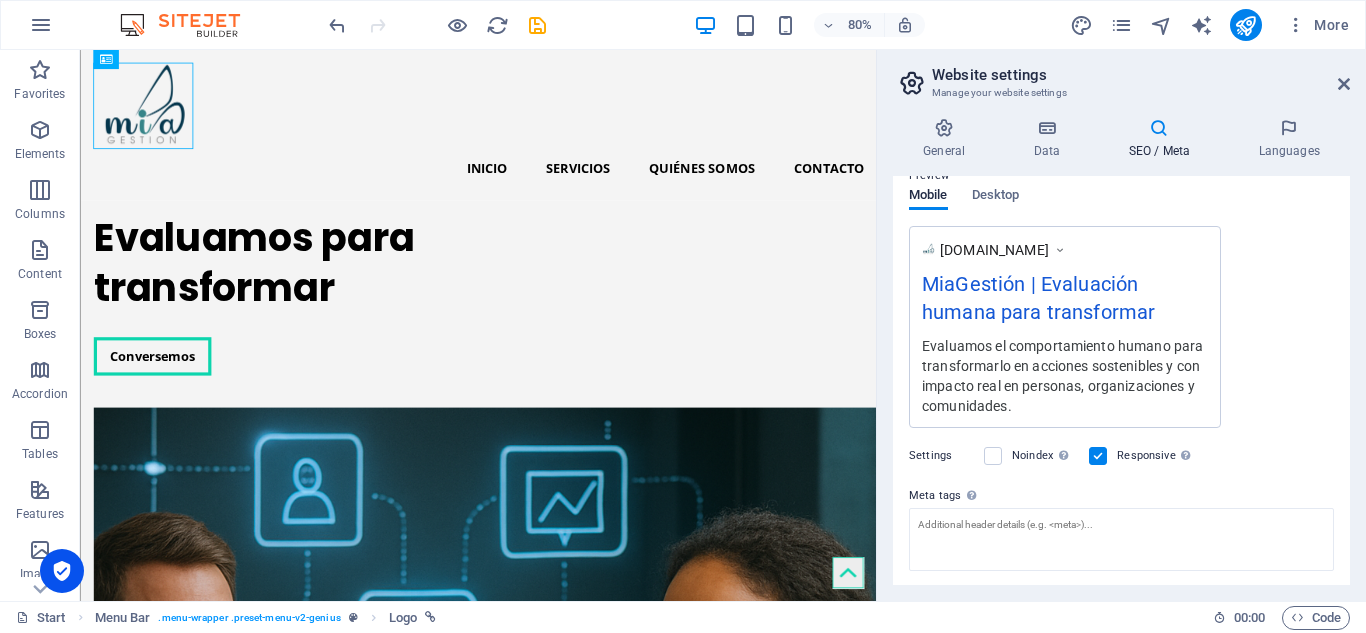 scroll, scrollTop: 285, scrollLeft: 0, axis: vertical 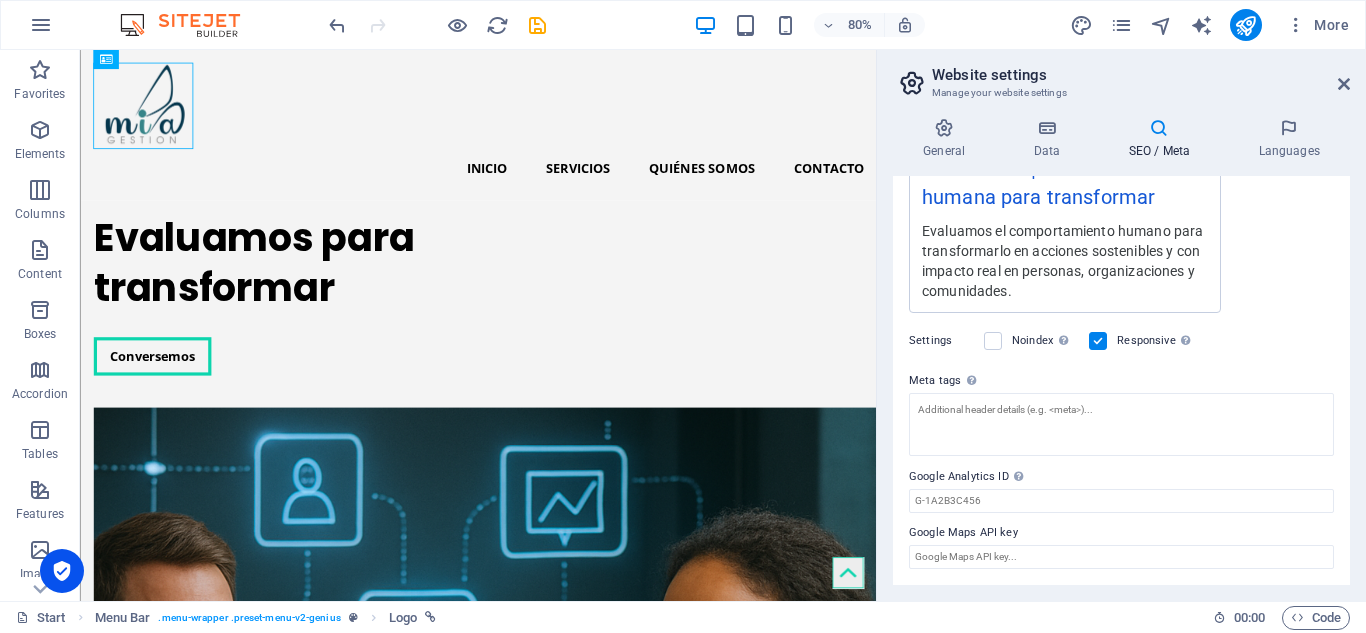 drag, startPoint x: 908, startPoint y: 475, endPoint x: 1003, endPoint y: 472, distance: 95.047356 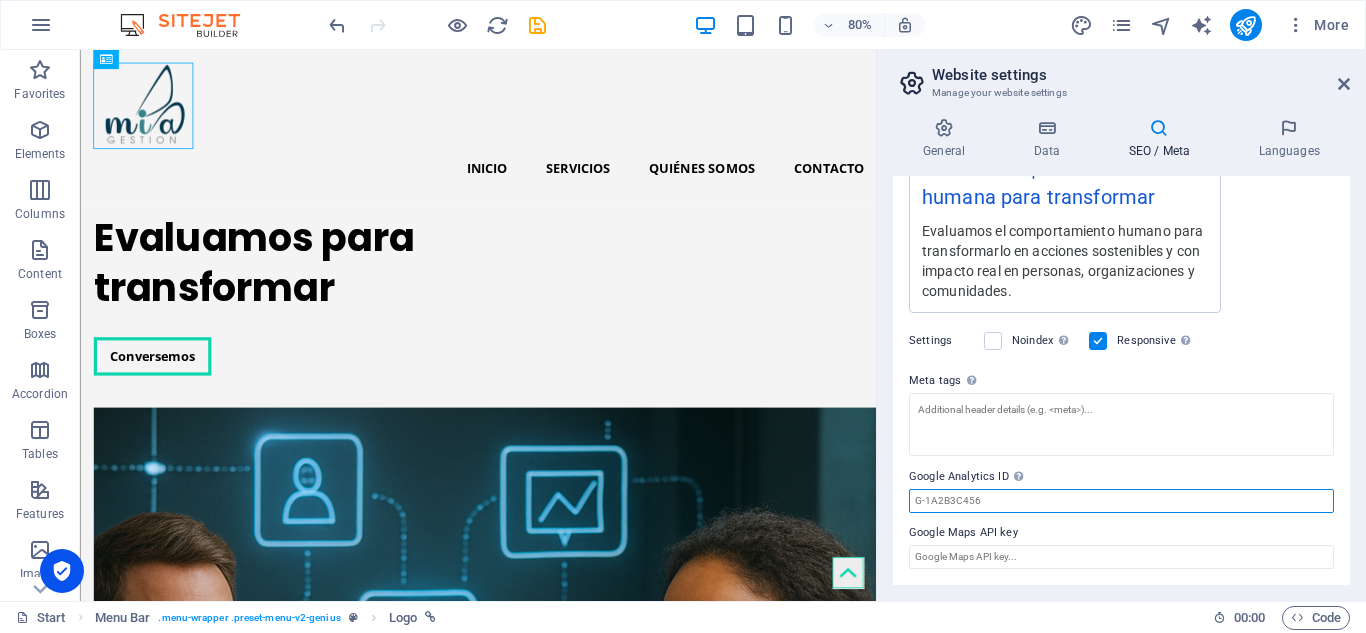 click on "Google Analytics ID Please only add the Google Analytics ID. We automatically include the ID in the tracking snippet. The Analytics ID looks similar to e.g. G-1A2B3C456" at bounding box center (1121, 501) 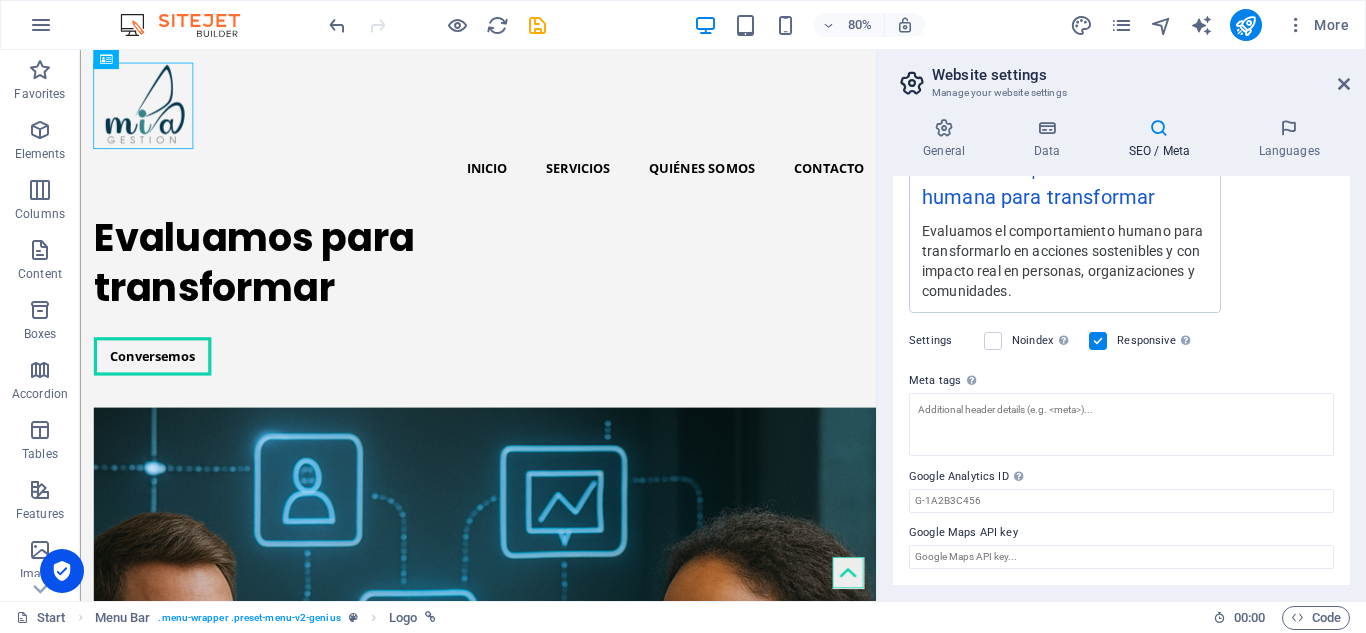 click on "Google Analytics ID Please only add the Google Analytics ID. We automatically include the ID in the tracking snippet. The Analytics ID looks similar to e.g. G-1A2B3C456" at bounding box center [1121, 477] 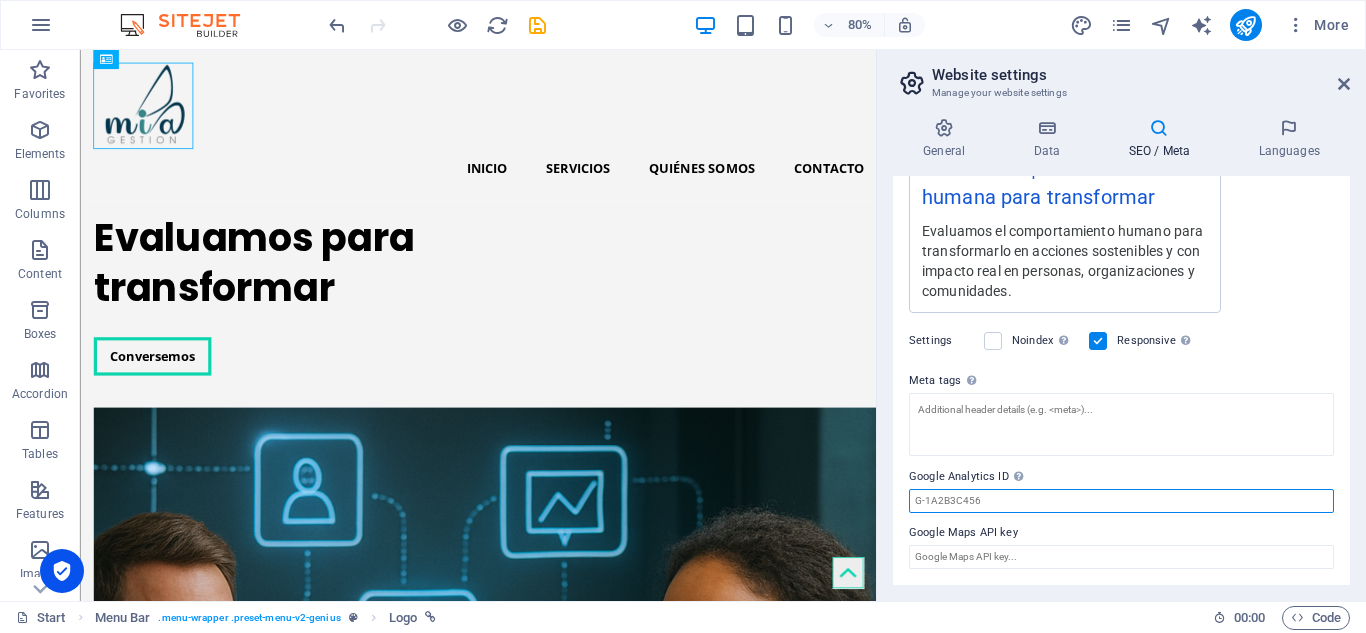 click on "Google Analytics ID Please only add the Google Analytics ID. We automatically include the ID in the tracking snippet. The Analytics ID looks similar to e.g. G-1A2B3C456" at bounding box center (1121, 501) 